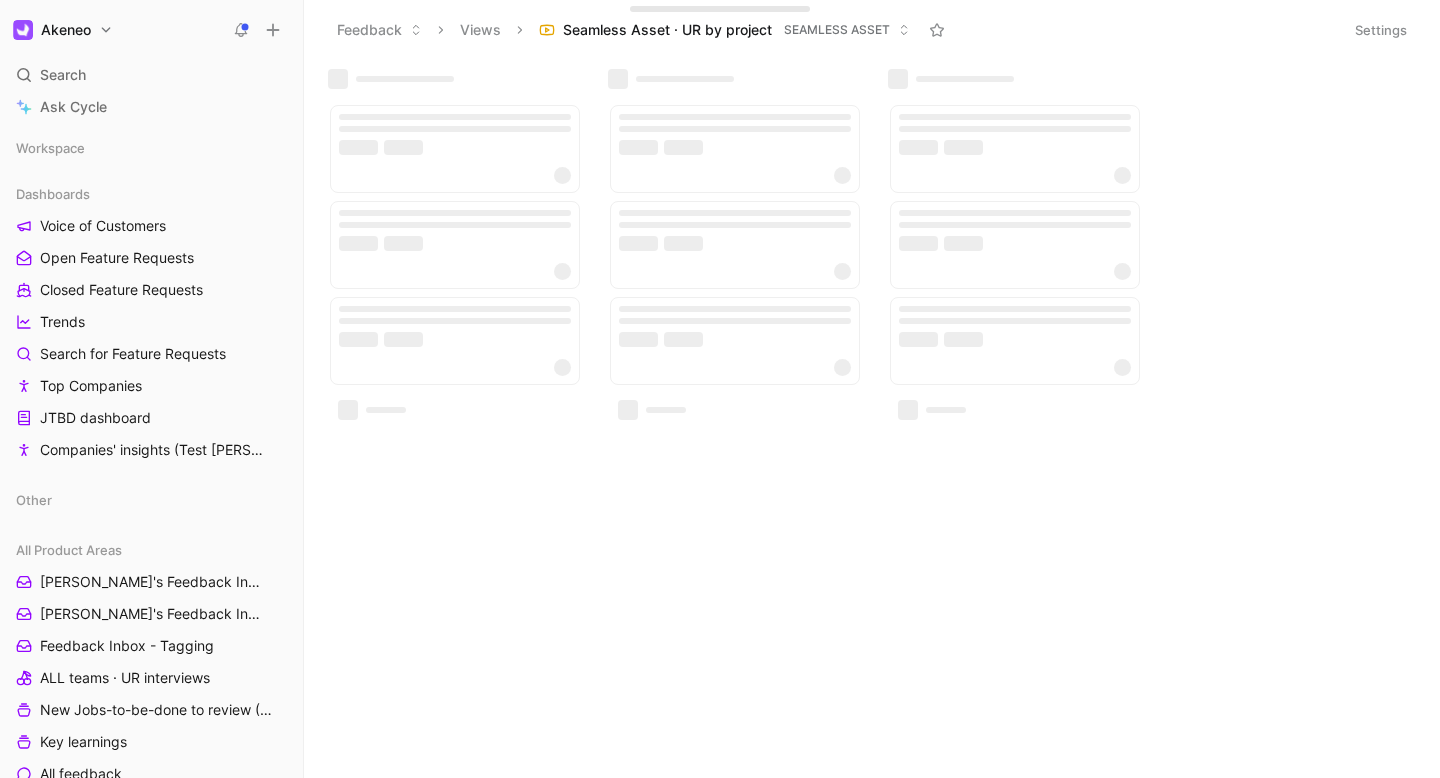 scroll, scrollTop: 0, scrollLeft: 0, axis: both 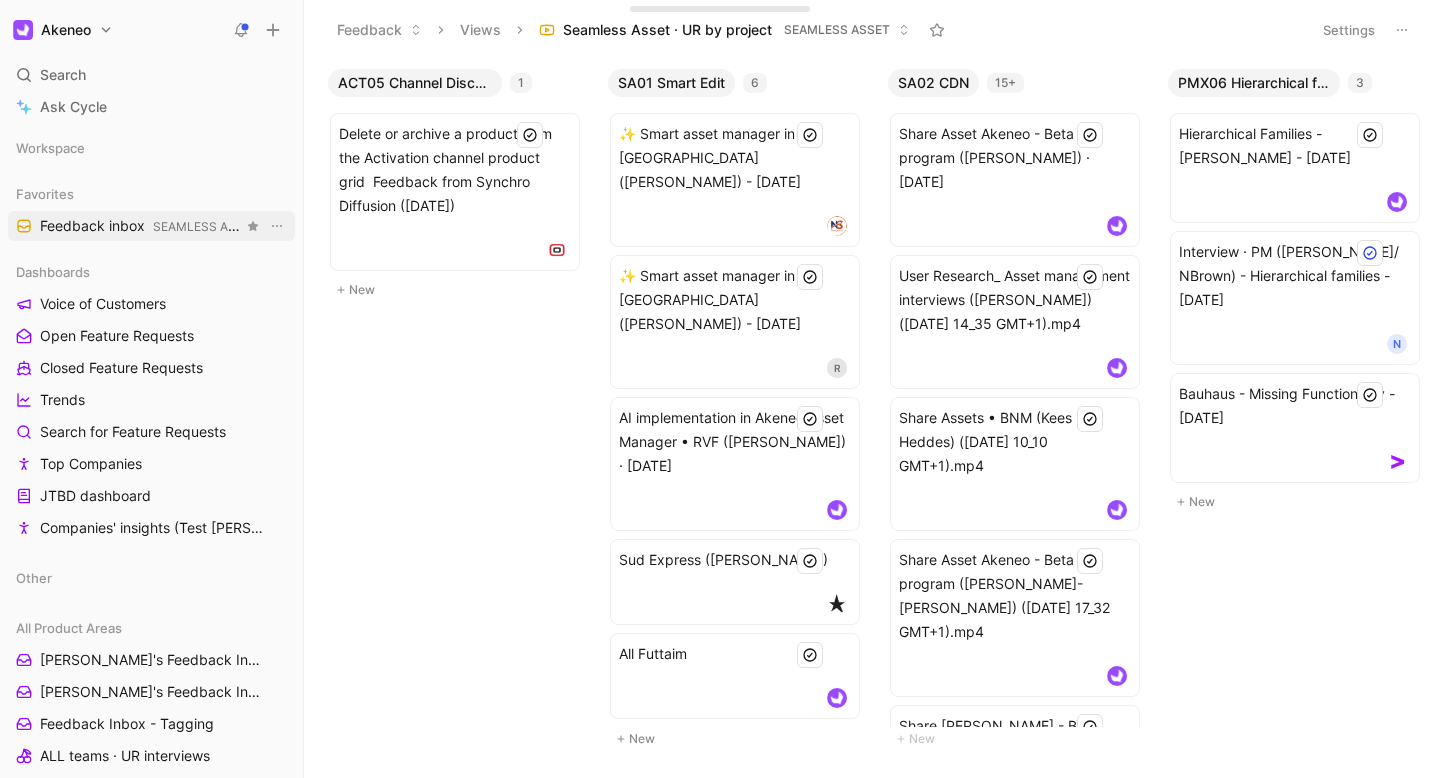 click on "Feedback inbox SEAMLESS ASSET" at bounding box center (141, 226) 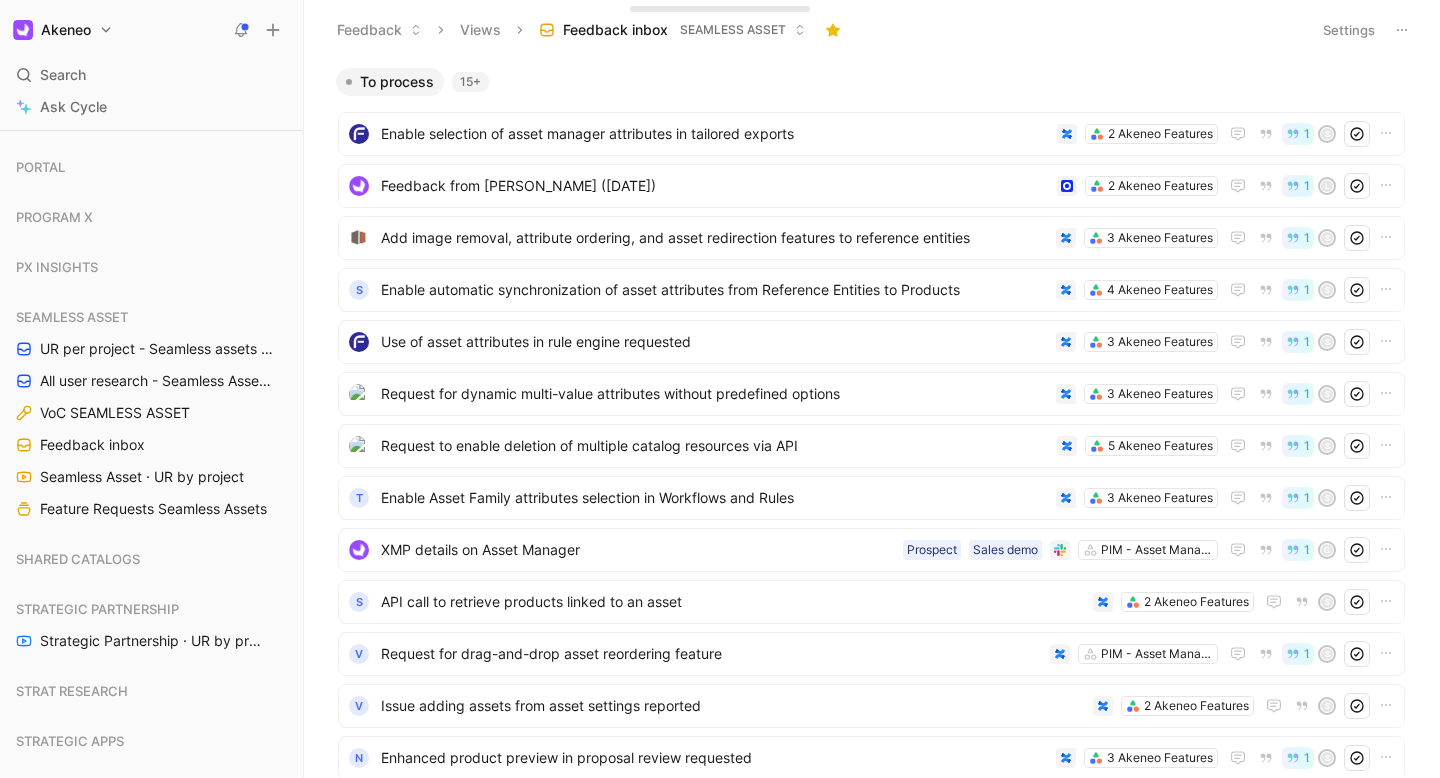 scroll, scrollTop: 1777, scrollLeft: 0, axis: vertical 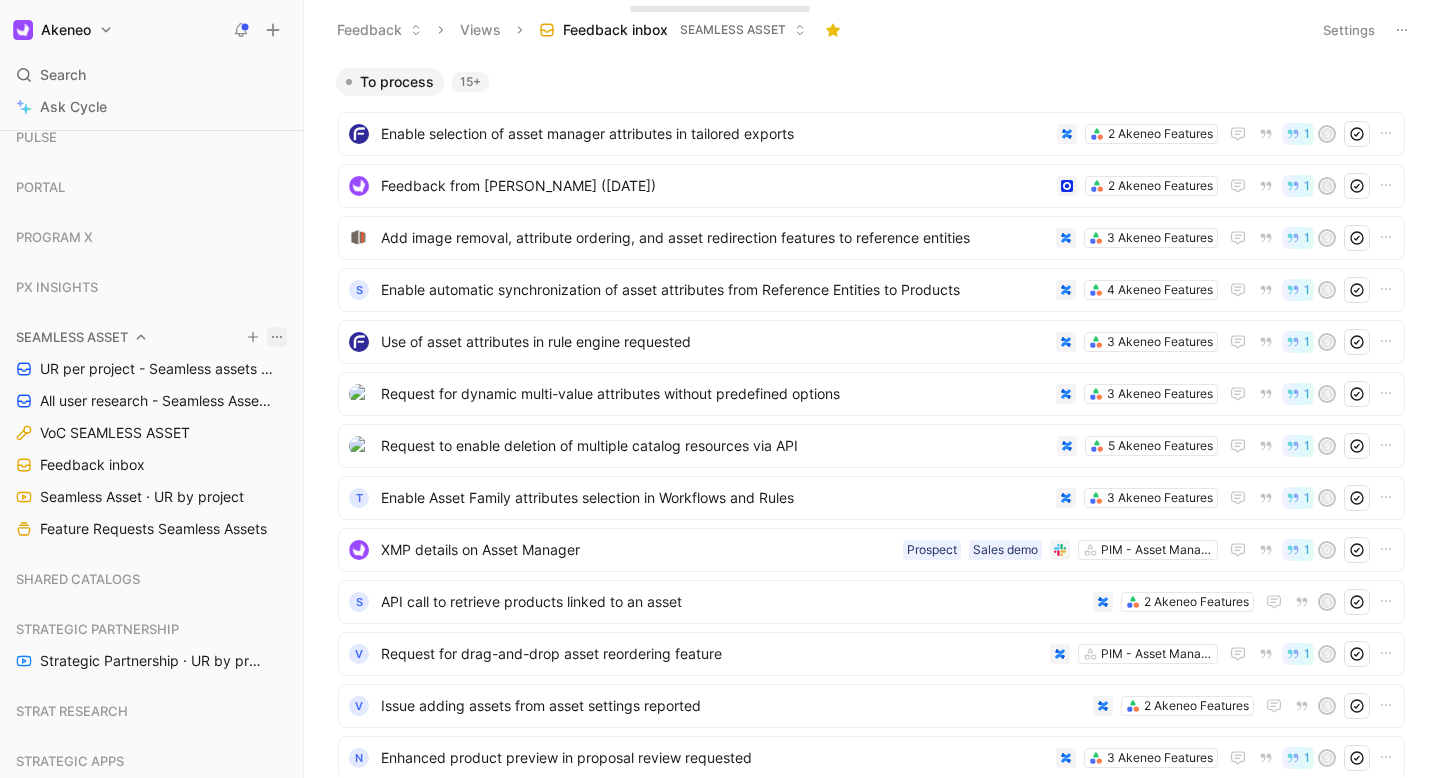 click 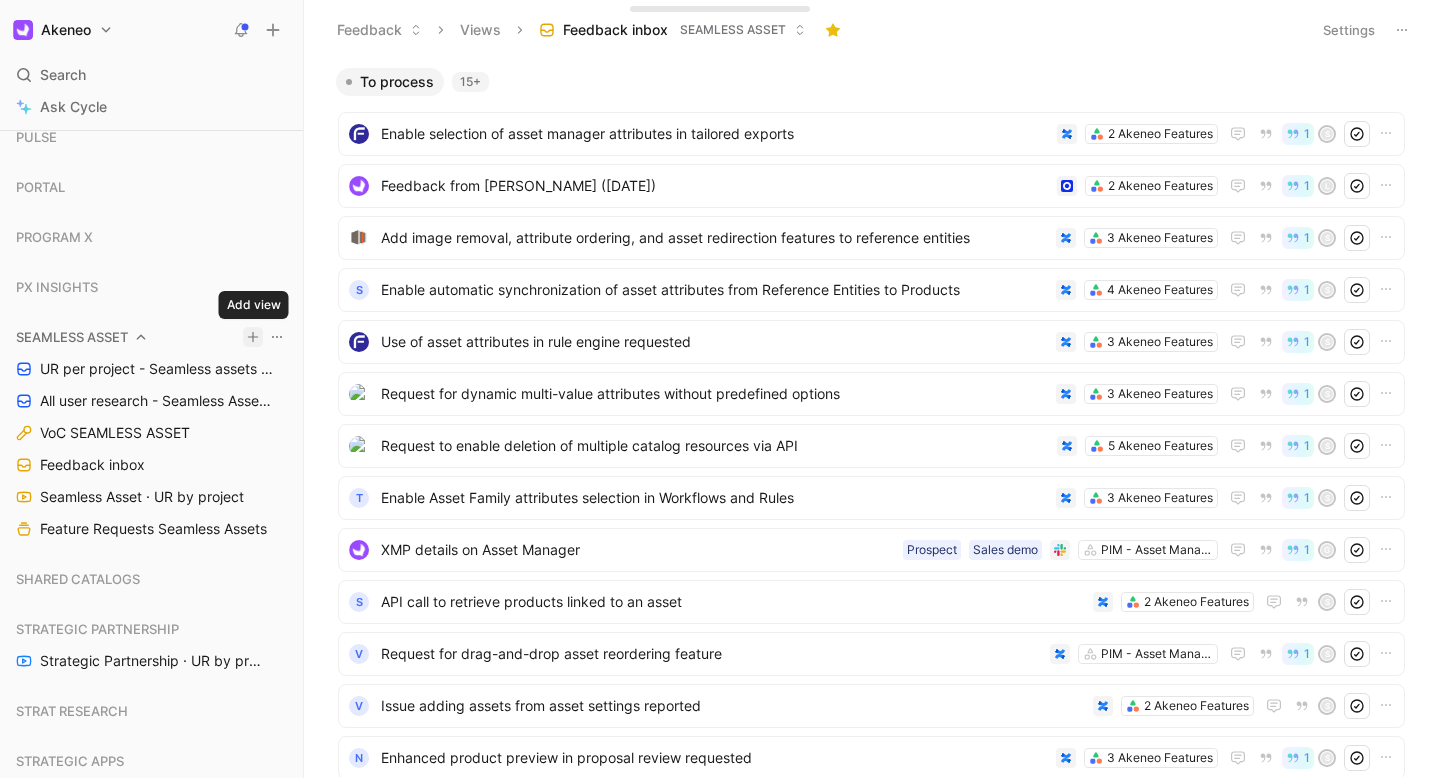 click on "Akeneo Search ⌘ K Ask Cycle Workspace Favorites Feedback inbox SEAMLESS ASSET Dashboards Voice of Customers Open Feature Requests Closed Feature Requests Trends Search for Feature Requests Top Companies JTBD dashboard Companies' insights (Test [PERSON_NAME]) Other All Product Areas [PERSON_NAME]'s Feedback Inbox [PERSON_NAME]'s Feedback Inbox Feedback Inbox - Tagging ALL teams · UR interviews New Jobs-to-be-done to review ([PERSON_NAME]) Key learnings All feedback All Feature Requests Feature Requests by status Feature Requests by feature JTBD Database Jobs-to-be-done Call Recordings / User Interviews ACTIVATION APPS PLATFORM AUTOMATION & AI Customer calls - Automation ([PERSON_NAME]) Automation ([PERSON_NAME]) -User research per project  Test calls NEW VoC Studios / DAM & Automation Automation · All AI feedbacks Automation · ALL feedbacks Automation · UR by project AI feature requests Feature requests Feature requests by status Feature requests by feature COLLABORATION CORE AI DIGITAL SHOWROOM DX & APP STORE GROWTH ACCELERATION 1" at bounding box center (720, 389) 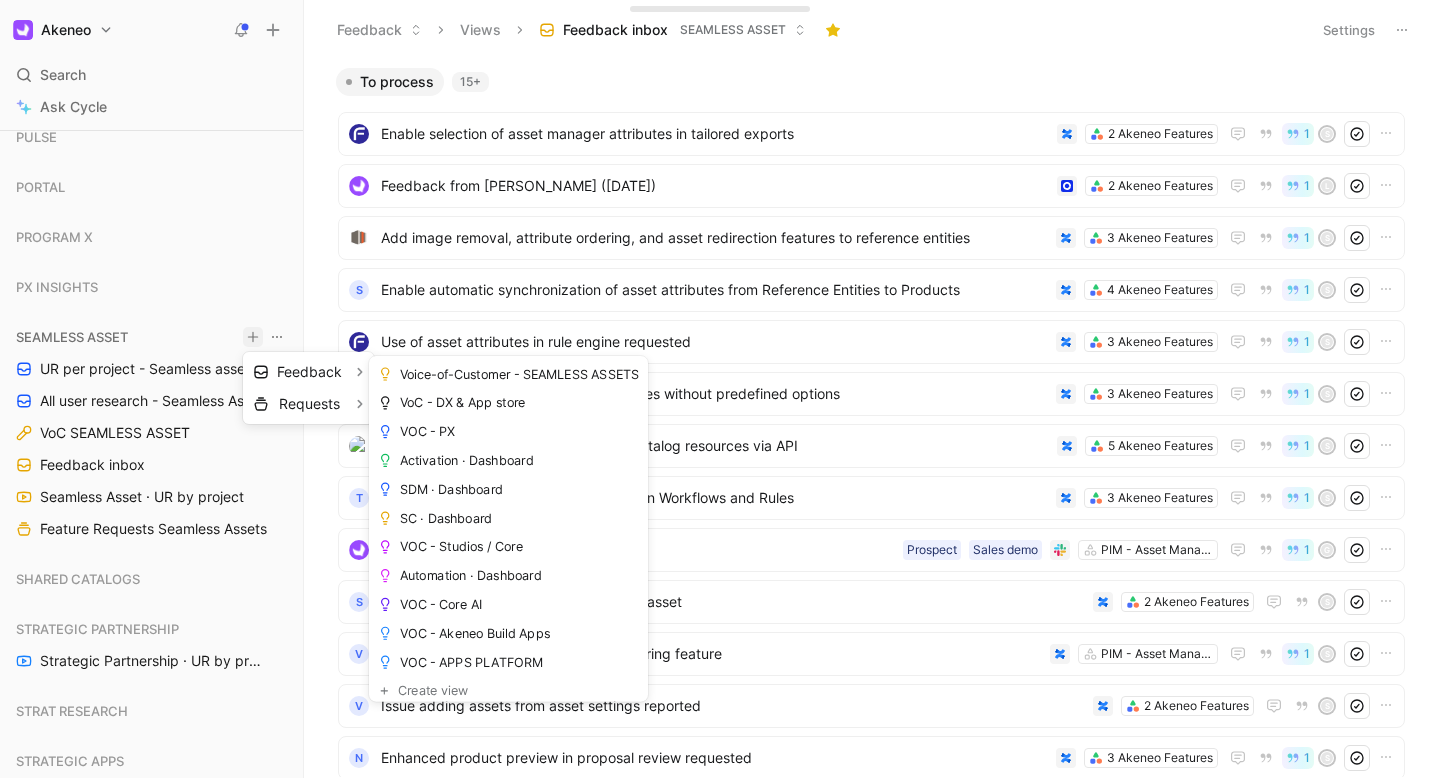 click on "Akeneo Search ⌘ K Ask Cycle Workspace Favorites Feedback inbox SEAMLESS ASSET Dashboards Voice of Customers Open Feature Requests Closed Feature Requests Trends Search for Feature Requests Top Companies JTBD dashboard Companies' insights (Test [PERSON_NAME]) Other All Product Areas [PERSON_NAME]'s Feedback Inbox [PERSON_NAME]'s Feedback Inbox Feedback Inbox - Tagging ALL teams · UR interviews New Jobs-to-be-done to review ([PERSON_NAME]) Key learnings All feedback All Feature Requests Feature Requests by status Feature Requests by feature JTBD Database Jobs-to-be-done Call Recordings / User Interviews ACTIVATION APPS PLATFORM AUTOMATION & AI Customer calls - Automation ([PERSON_NAME]) Automation ([PERSON_NAME]) -User research per project  Test calls NEW VoC Studios / DAM & Automation Automation · All AI feedbacks Automation · ALL feedbacks Automation · UR by project AI feature requests Feature requests Feature requests by status Feature requests by feature COLLABORATION CORE AI DIGITAL SHOWROOM DX & APP STORE GROWTH ACCELERATION 1" at bounding box center [720, 389] 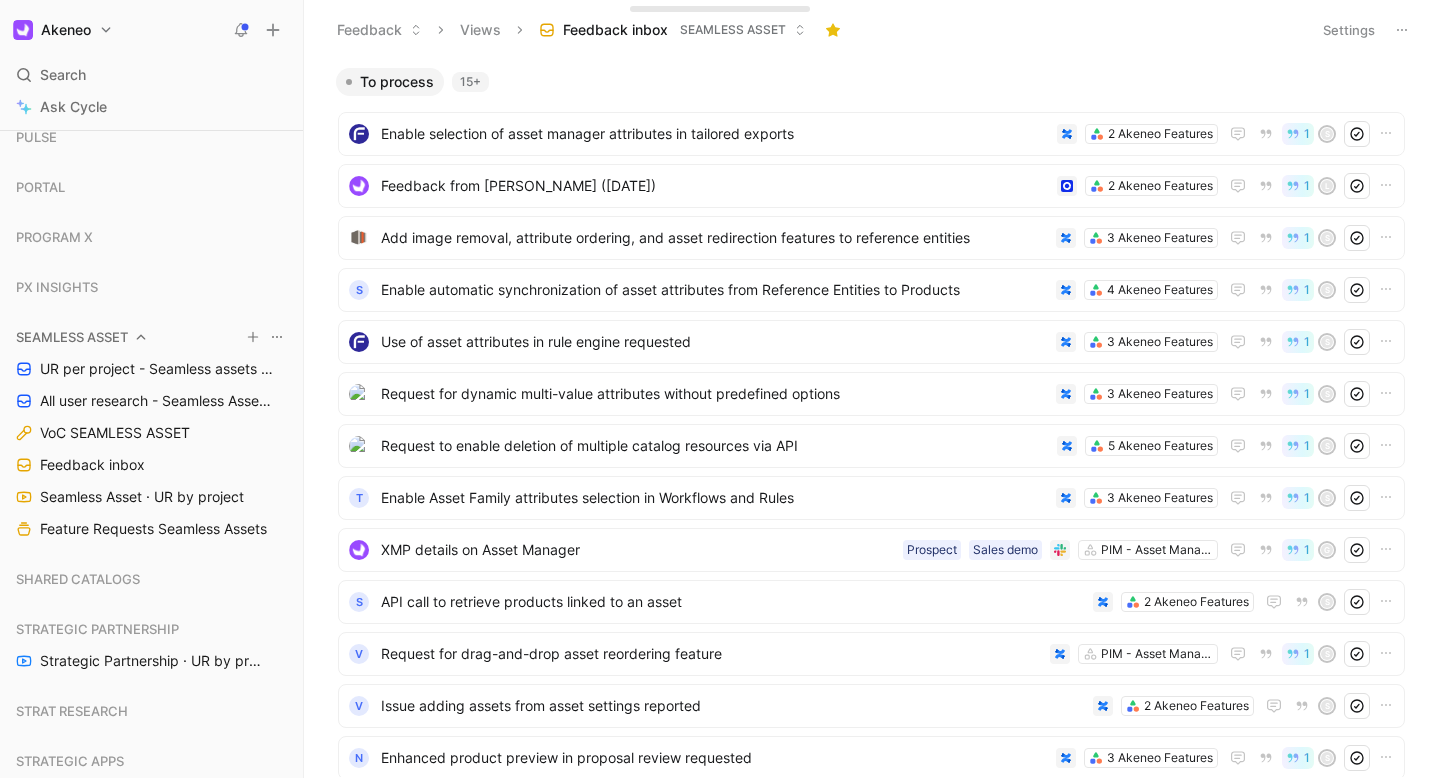 click 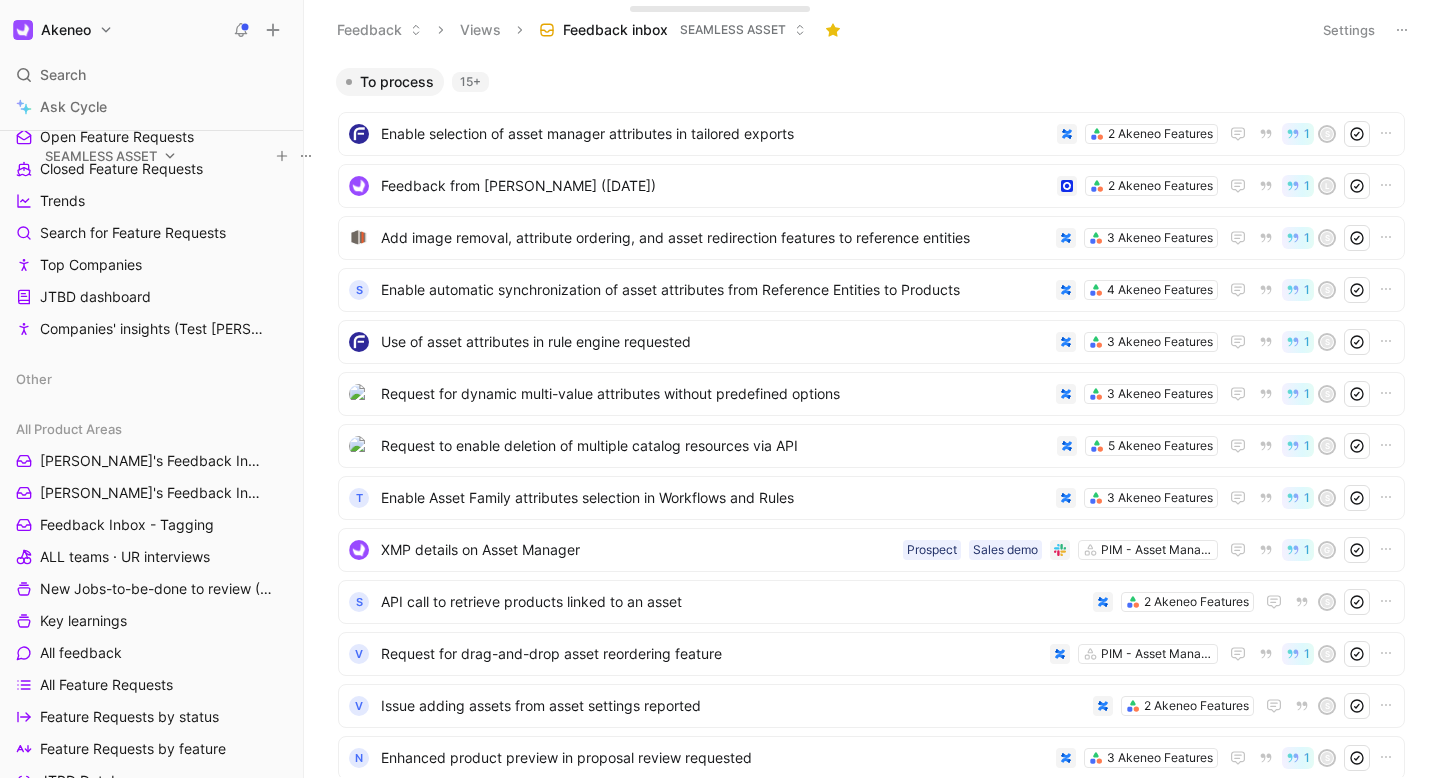 scroll, scrollTop: 0, scrollLeft: 0, axis: both 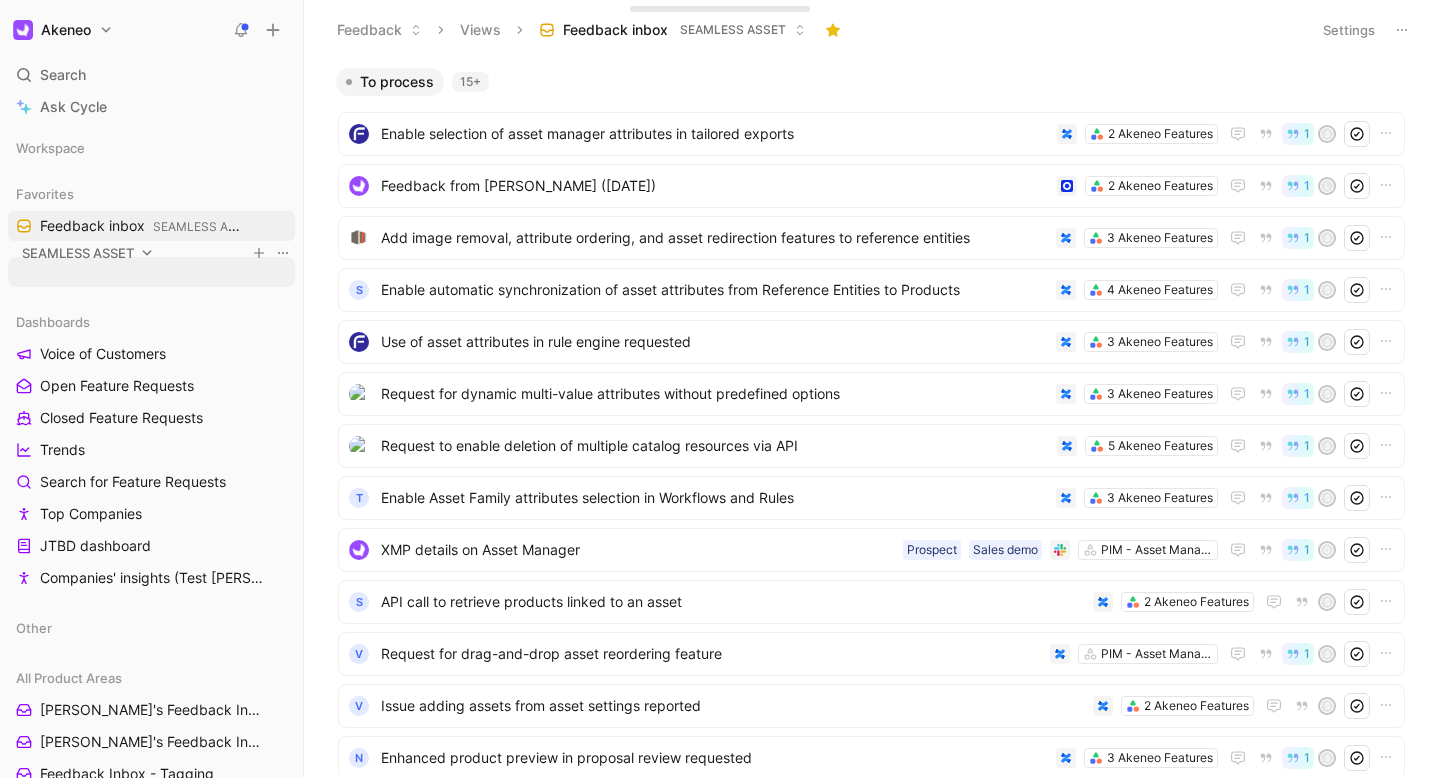 drag, startPoint x: 95, startPoint y: 326, endPoint x: 101, endPoint y: 242, distance: 84.21401 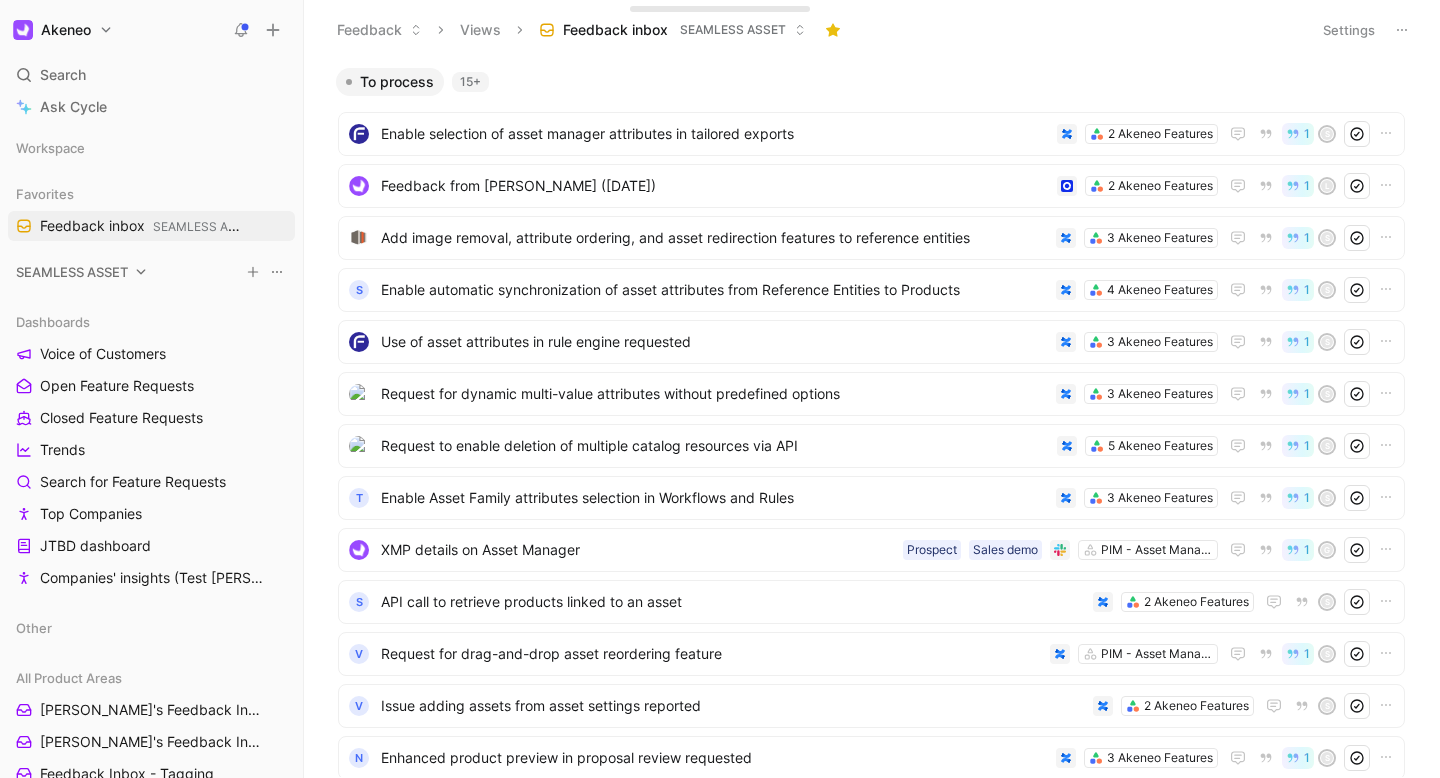 click on "SEAMLESS ASSET" at bounding box center (72, 272) 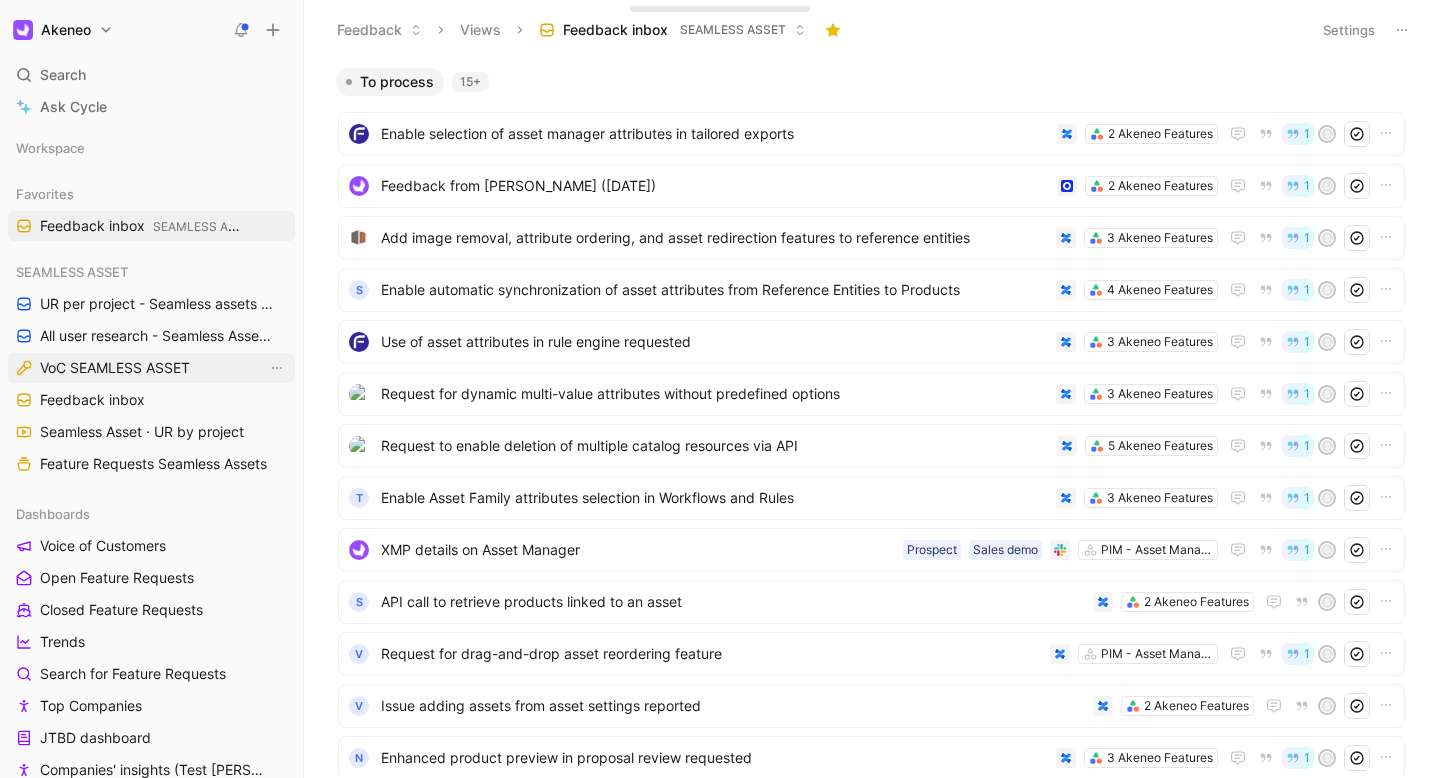 click on "VoC SEAMLESS ASSET" at bounding box center (115, 368) 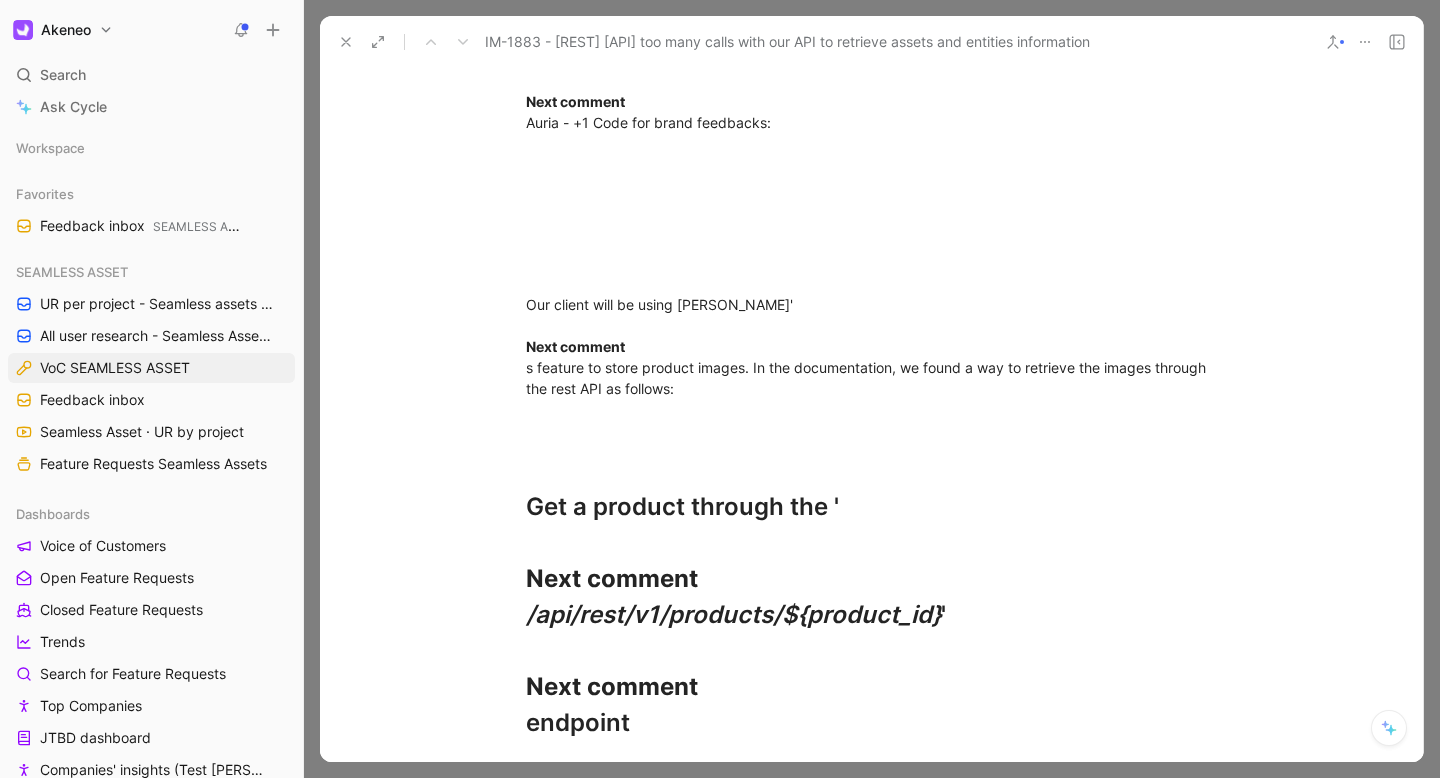 scroll, scrollTop: 3213, scrollLeft: 0, axis: vertical 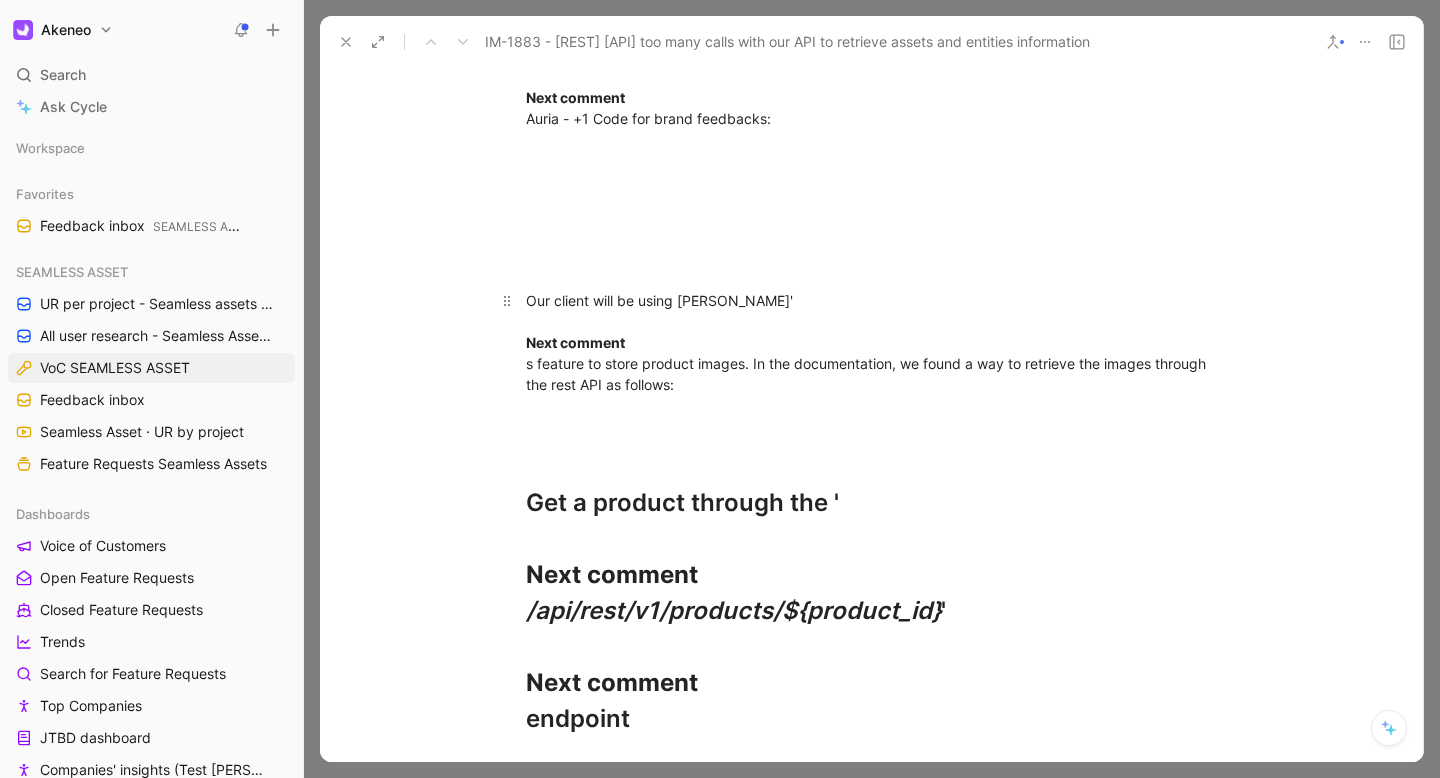 click on "Next comment" at bounding box center (575, 342) 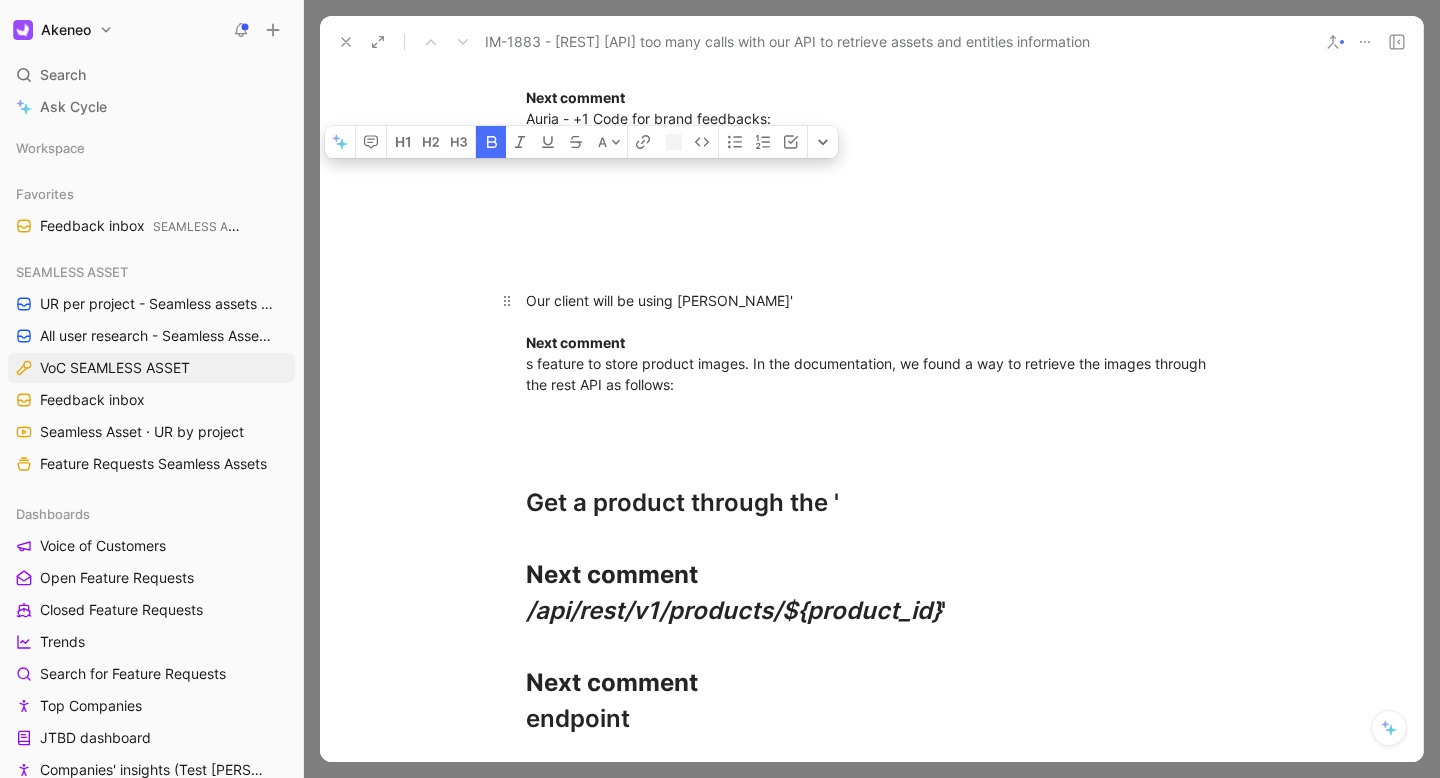 click on "Next comment" at bounding box center (575, 342) 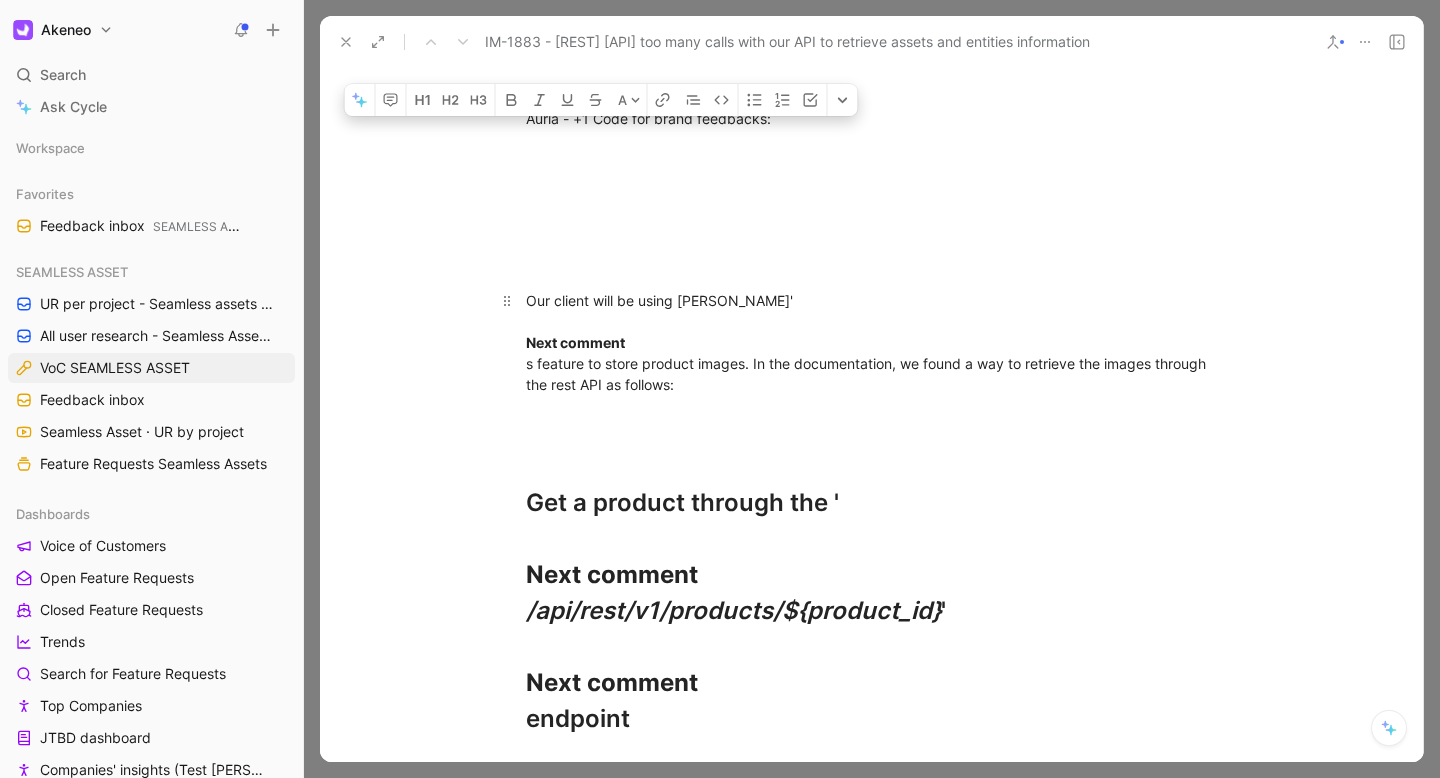 click on "Next comment" at bounding box center (575, 342) 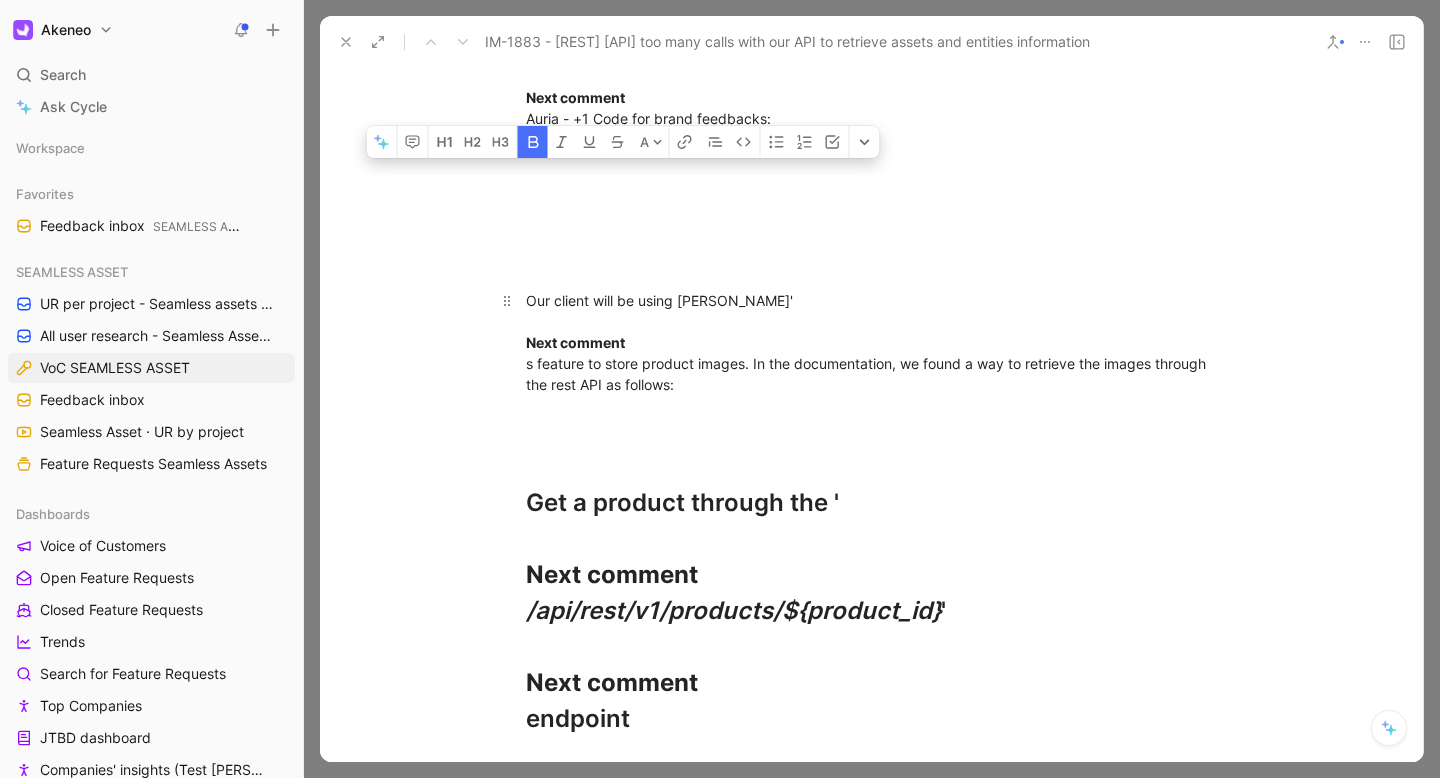 drag, startPoint x: 631, startPoint y: 388, endPoint x: 498, endPoint y: 388, distance: 133 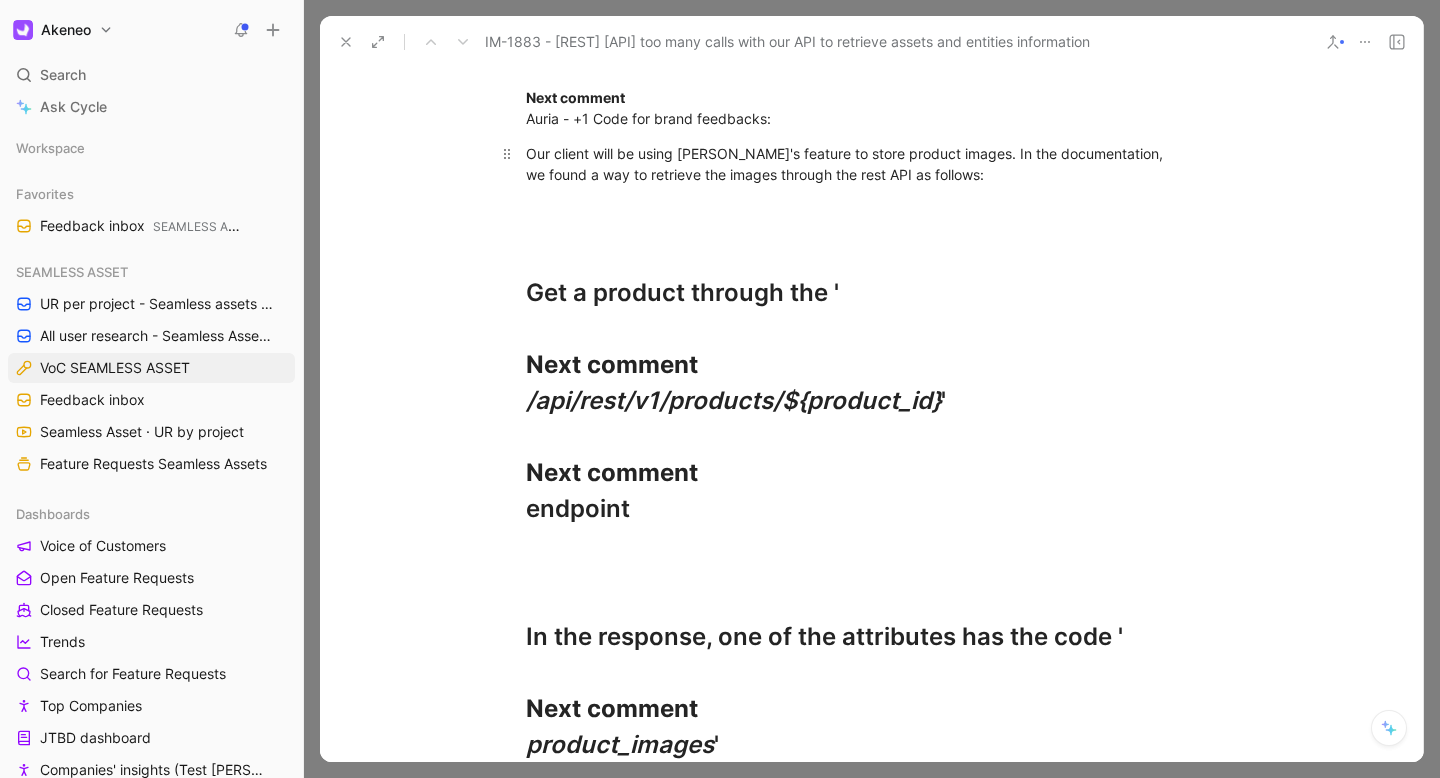 type 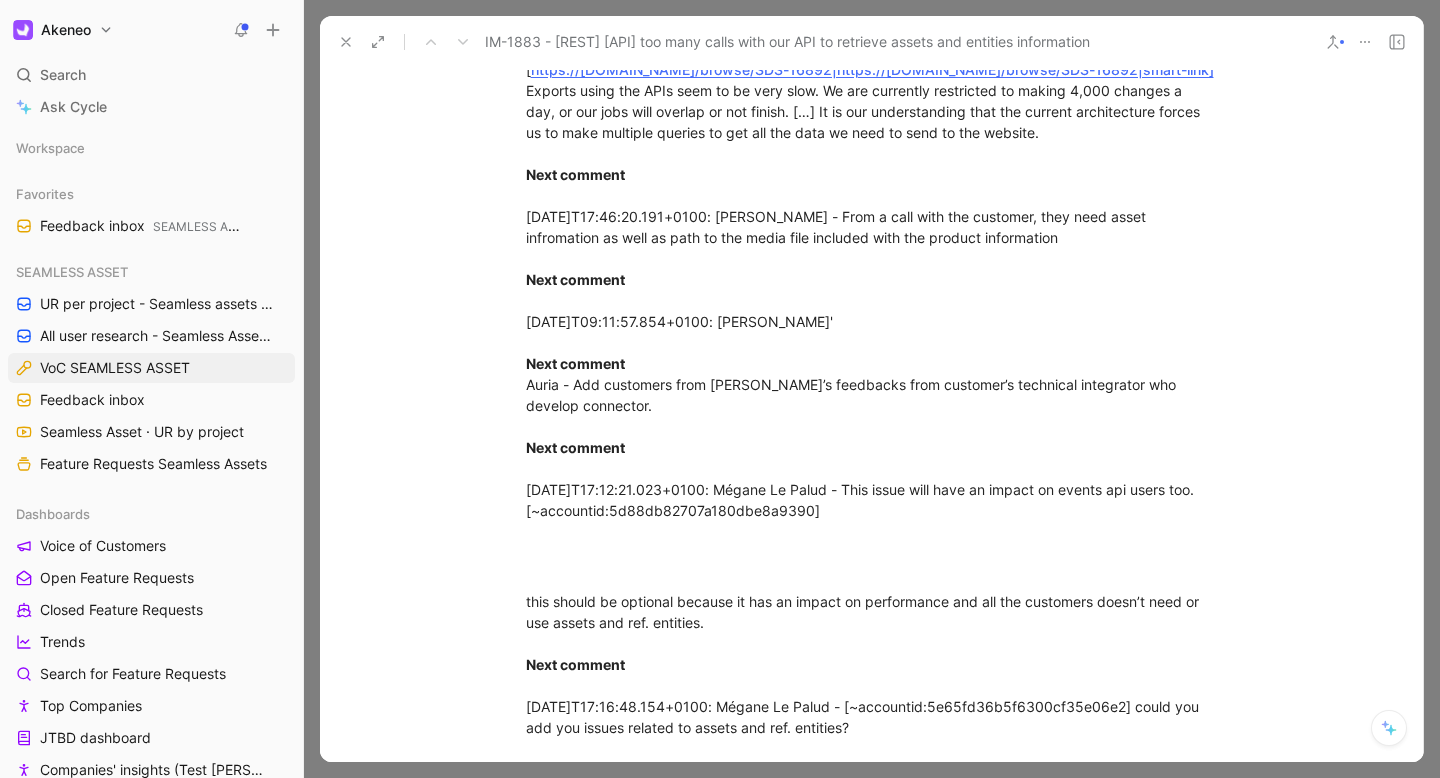 scroll, scrollTop: 2361, scrollLeft: 0, axis: vertical 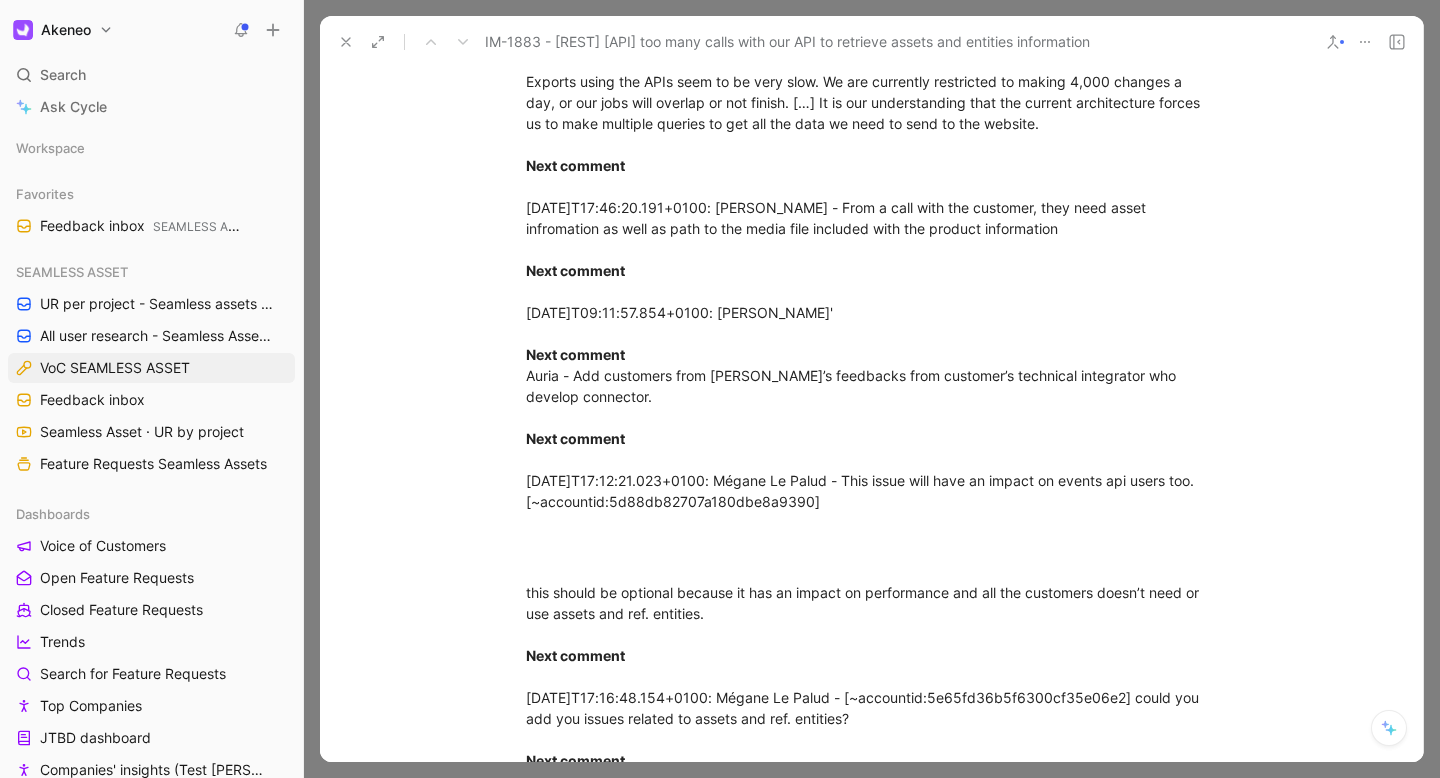 click on "[DATE]T19:40:03.261+0100: [PERSON_NAME] - +1 from The Granite Group in [ https://[DOMAIN_NAME]/browse/SDS-16892|https://[DOMAIN_NAME]/browse/SDS-16892|smart-link]   Exports using the APIs seem to be very slow. We are currently restricted to making 4,000 changes a day, or our jobs will overlap or not finish. […] It is our understanding that the current architecture forces us to make multiple queries to get all the data we need to send to the website. Next comment [DATE]T17:46:20.191+0100: [PERSON_NAME] - From a call with the customer, they need asset infromation as well as path to the media file included with the product information Next comment [DATE]T09:11:57.854+0100: [PERSON_NAME]' Next comment Auria - Add customers from [PERSON_NAME]’s feedbacks from customer’s technical integrator who develop connector. Next comment [DATE]T17:12:21.023+0100: Mégane Le Palud - This issue will have an impact on events api users too. [~accountid:5d88db82707a180dbe8a9390]" at bounding box center [872, 270] 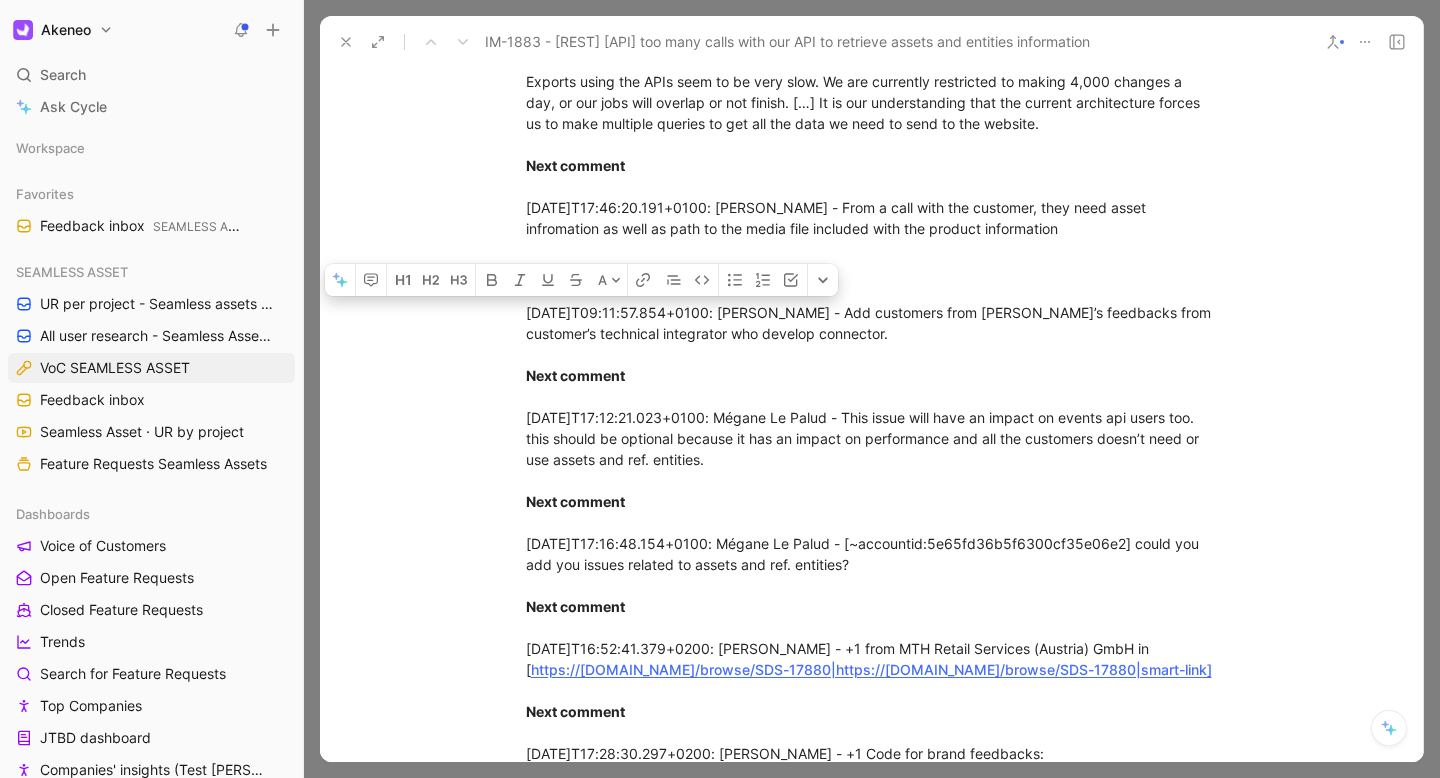 drag, startPoint x: 967, startPoint y: 598, endPoint x: 525, endPoint y: 530, distance: 447.20016 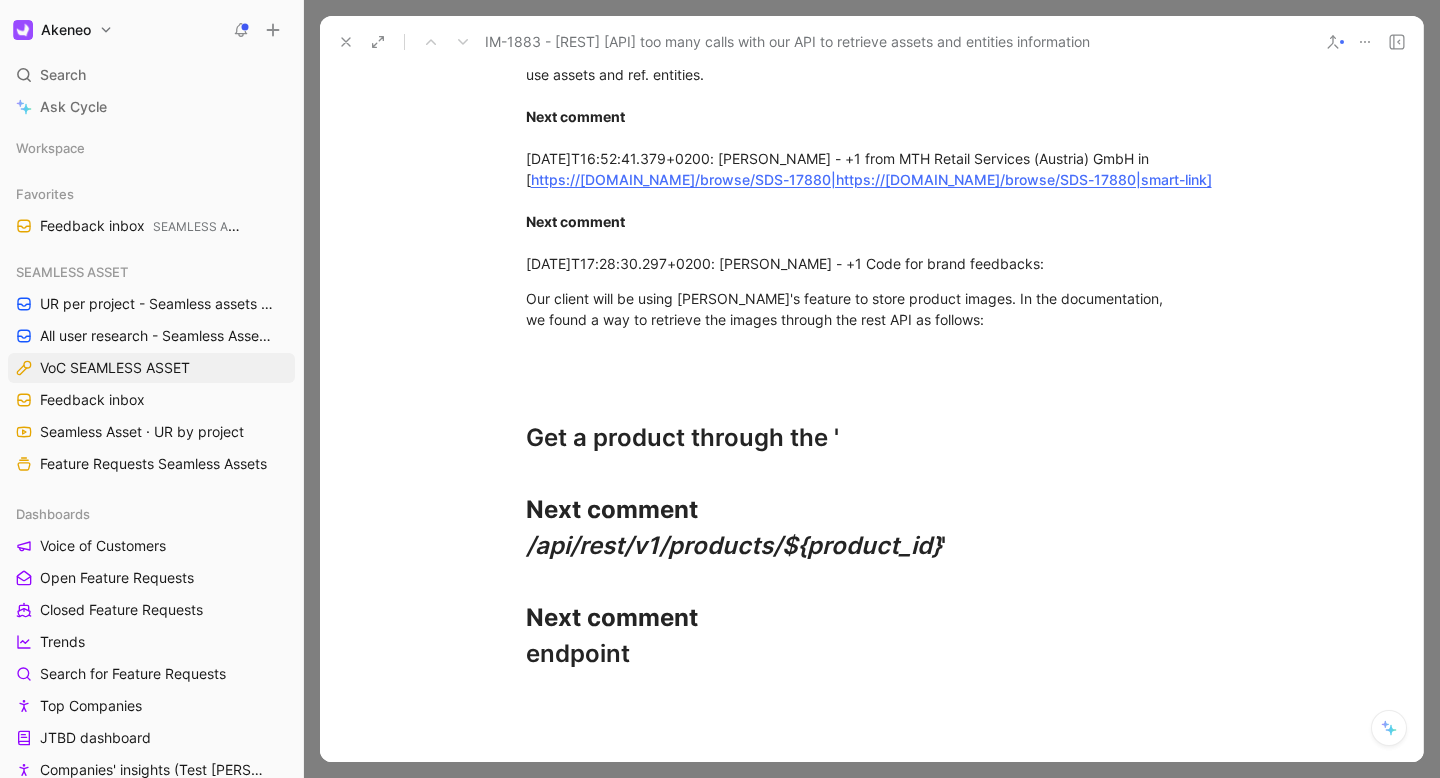 scroll, scrollTop: 2749, scrollLeft: 0, axis: vertical 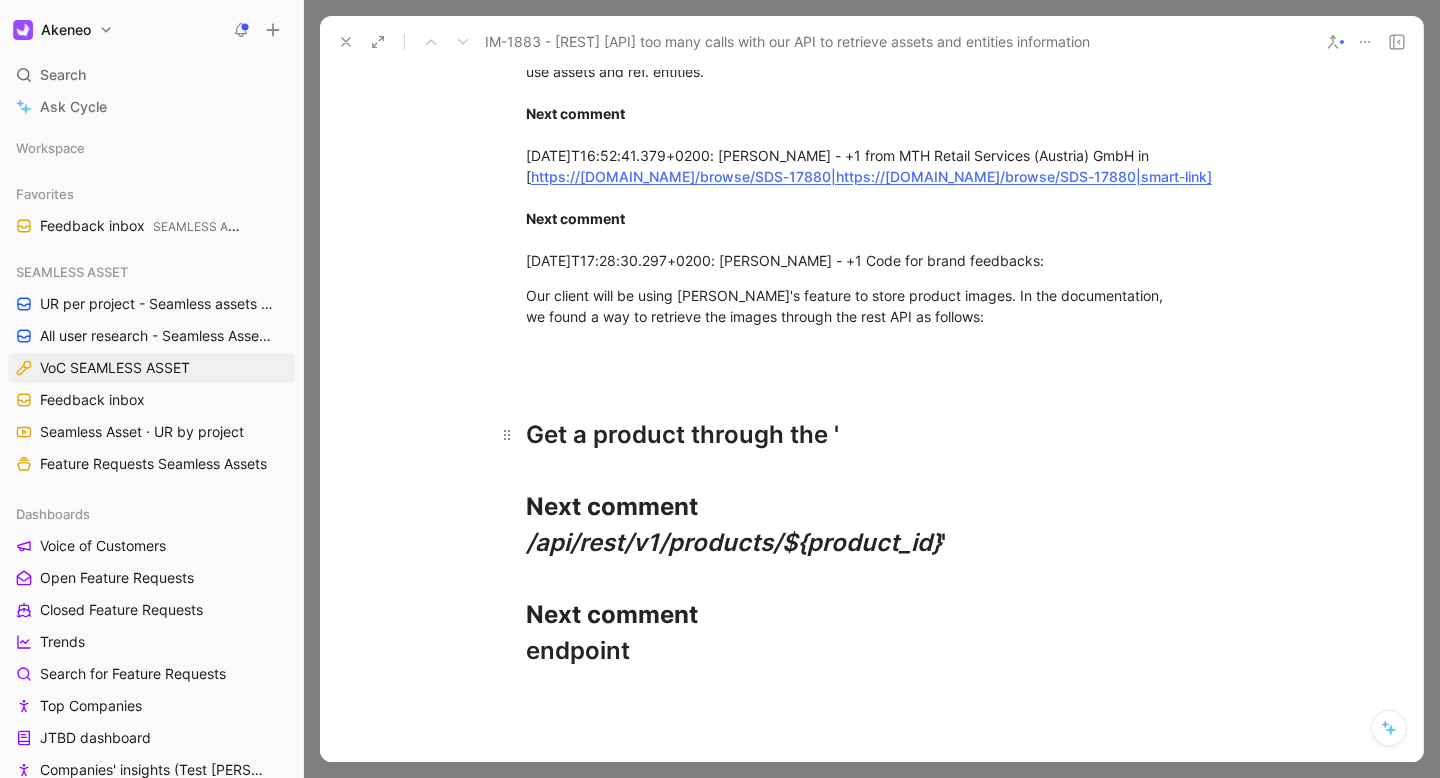 click on "Get a product through the ' Next comment /api/rest/v1/products/${product_id} ' Next comment endpoint" at bounding box center (872, 543) 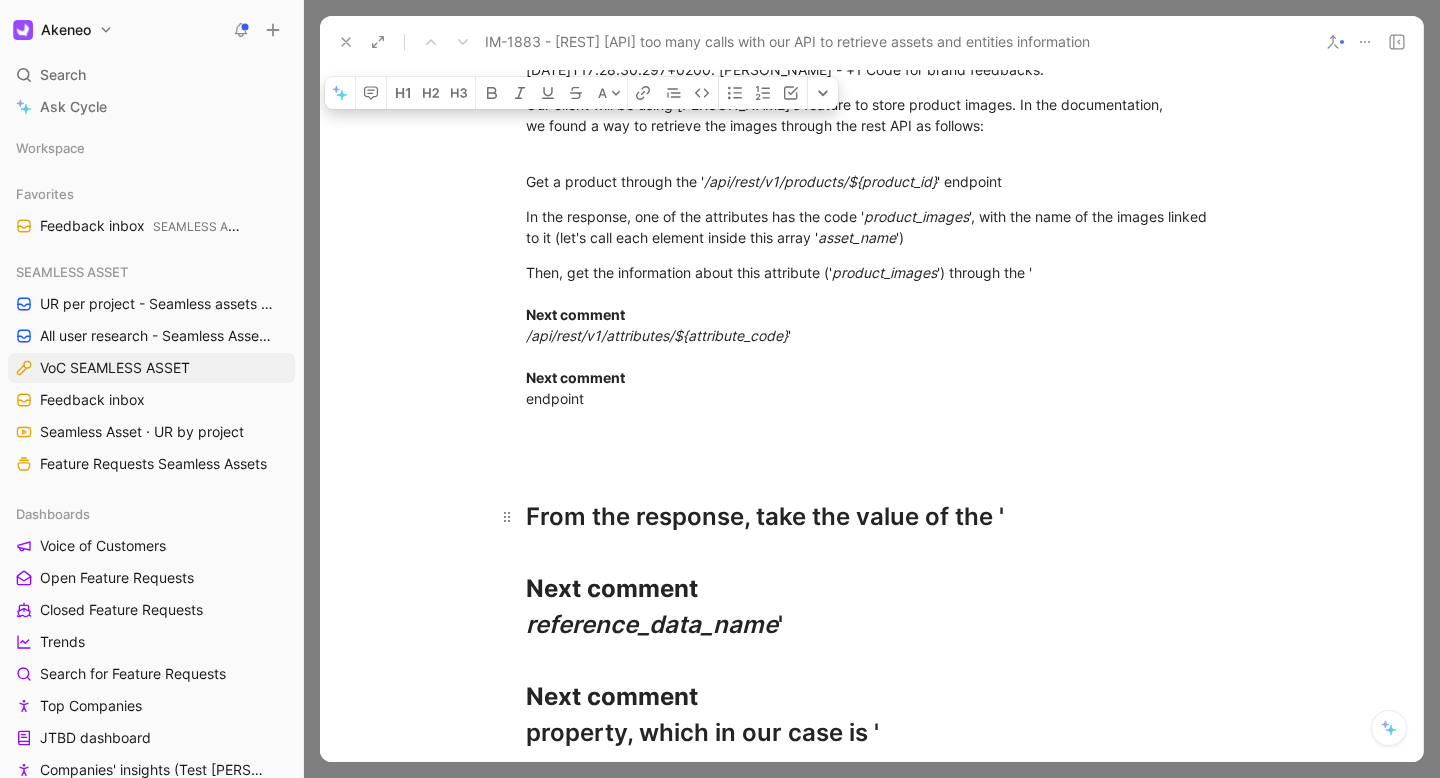 scroll, scrollTop: 3005, scrollLeft: 0, axis: vertical 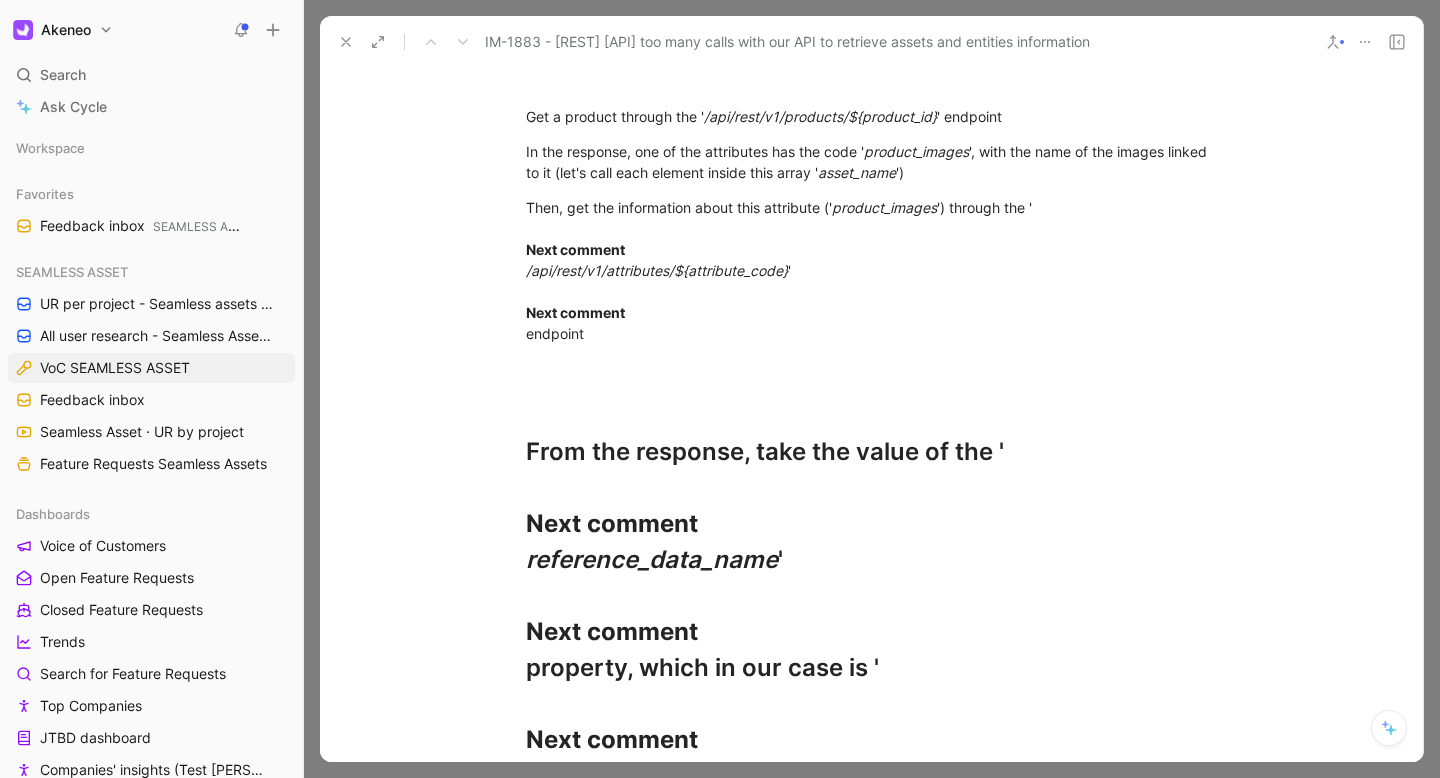 click on "Jira ID:  IM-1883 Initial request description: Update: Done: We have now launched support for Asset data in a single API call Not planned currently: Reference entity improvements not currently planned Context:  eCommerce connector The PIM makes it possible to create highly complex structures for assets and reference entities (as for product structure). As a result, an eCommerce connector must query a lot of API endpoints to understand the structure of what has been created and how to map it to an ecommerce website. For example, for the same asset, you need to query its family, its attributes, its attribute types, the options for the select types, the different languages, the different channels, determine the default image, identify the right attributes to retrieve the URL or the binary, ... These calls are extremely numerous and overly solicit the PIM API. Comment: [DATE]T19:40:03.261+0100: [PERSON_NAME] - +1 from The Granite Group in [   Next comment Next comment Next comment Next comment   ' endpoint" at bounding box center [871, 3425] 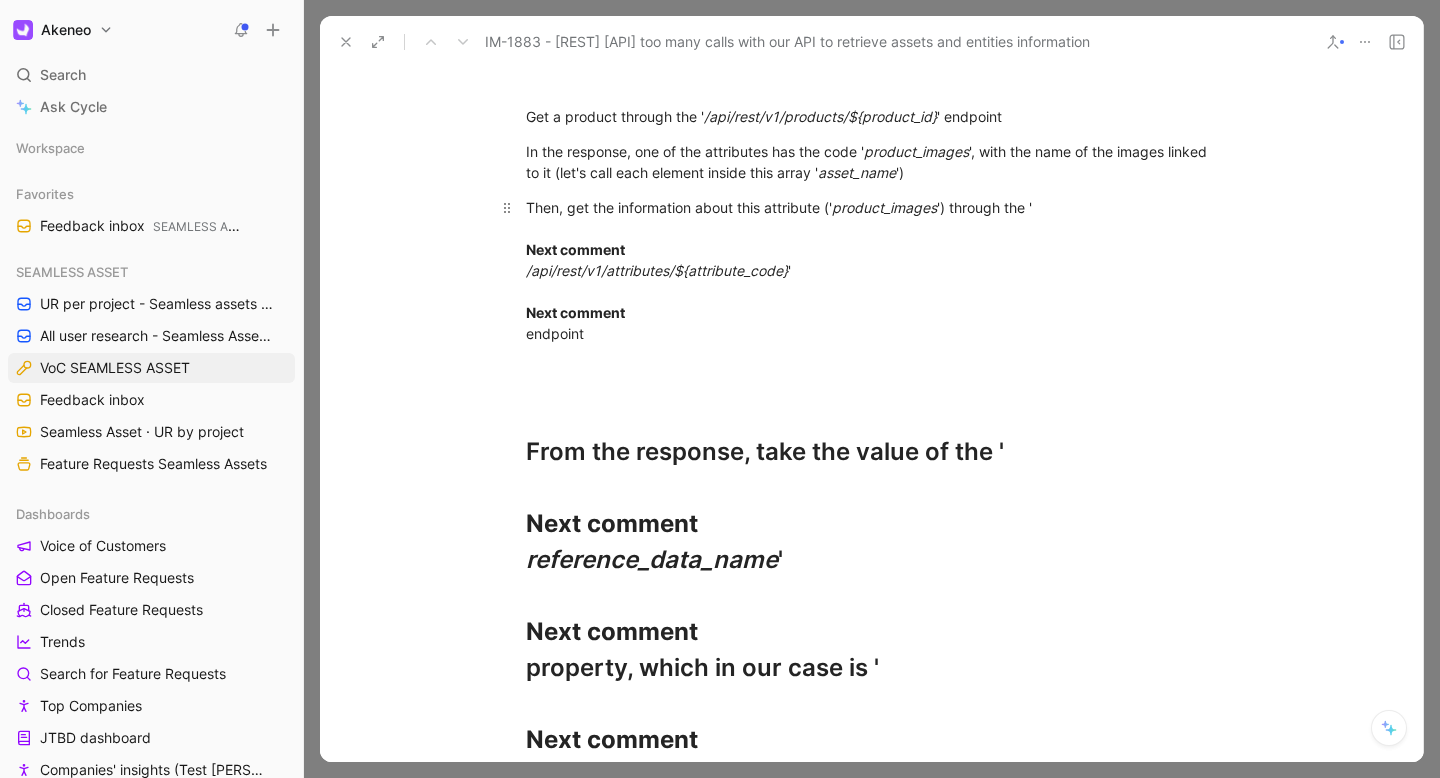 drag, startPoint x: 559, startPoint y: 271, endPoint x: 665, endPoint y: 288, distance: 107.35455 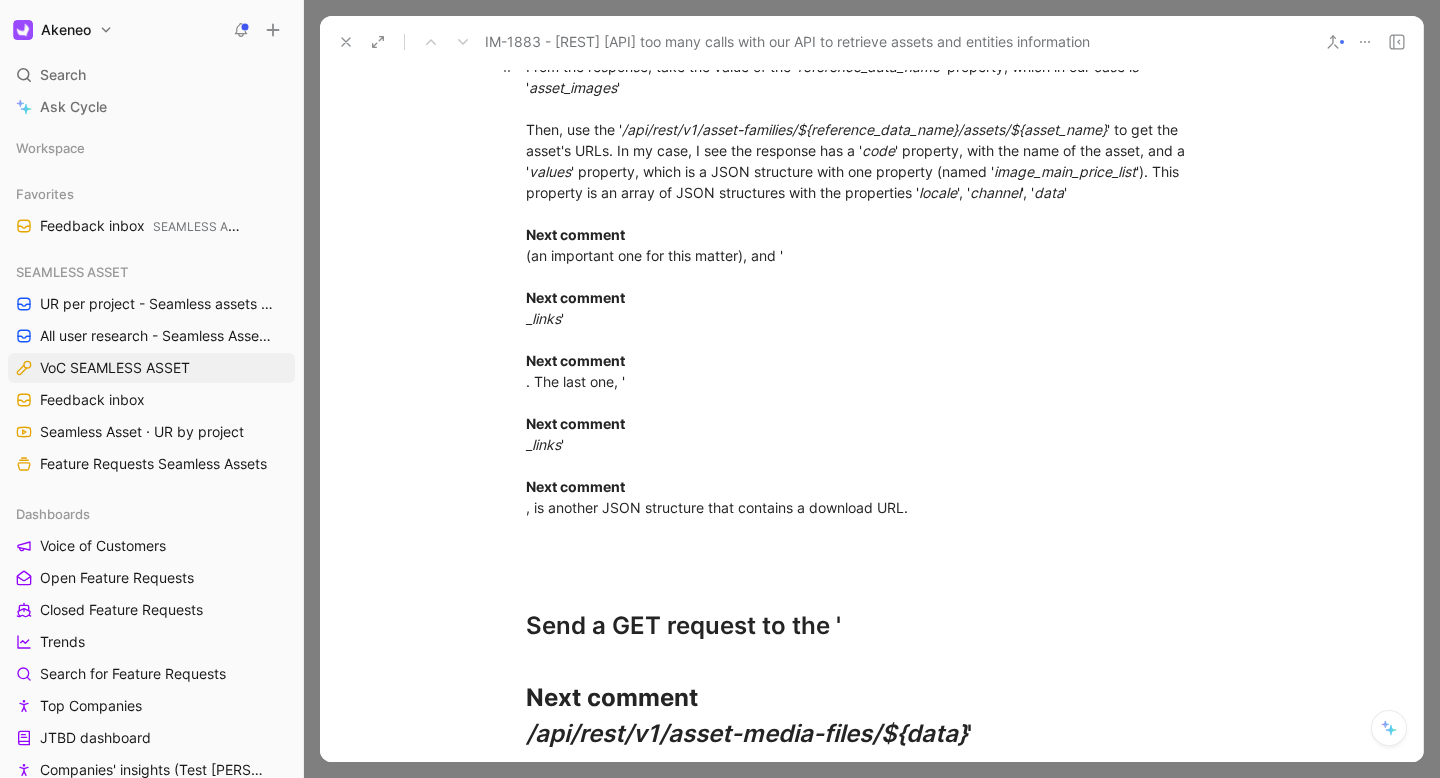 scroll, scrollTop: 3163, scrollLeft: 0, axis: vertical 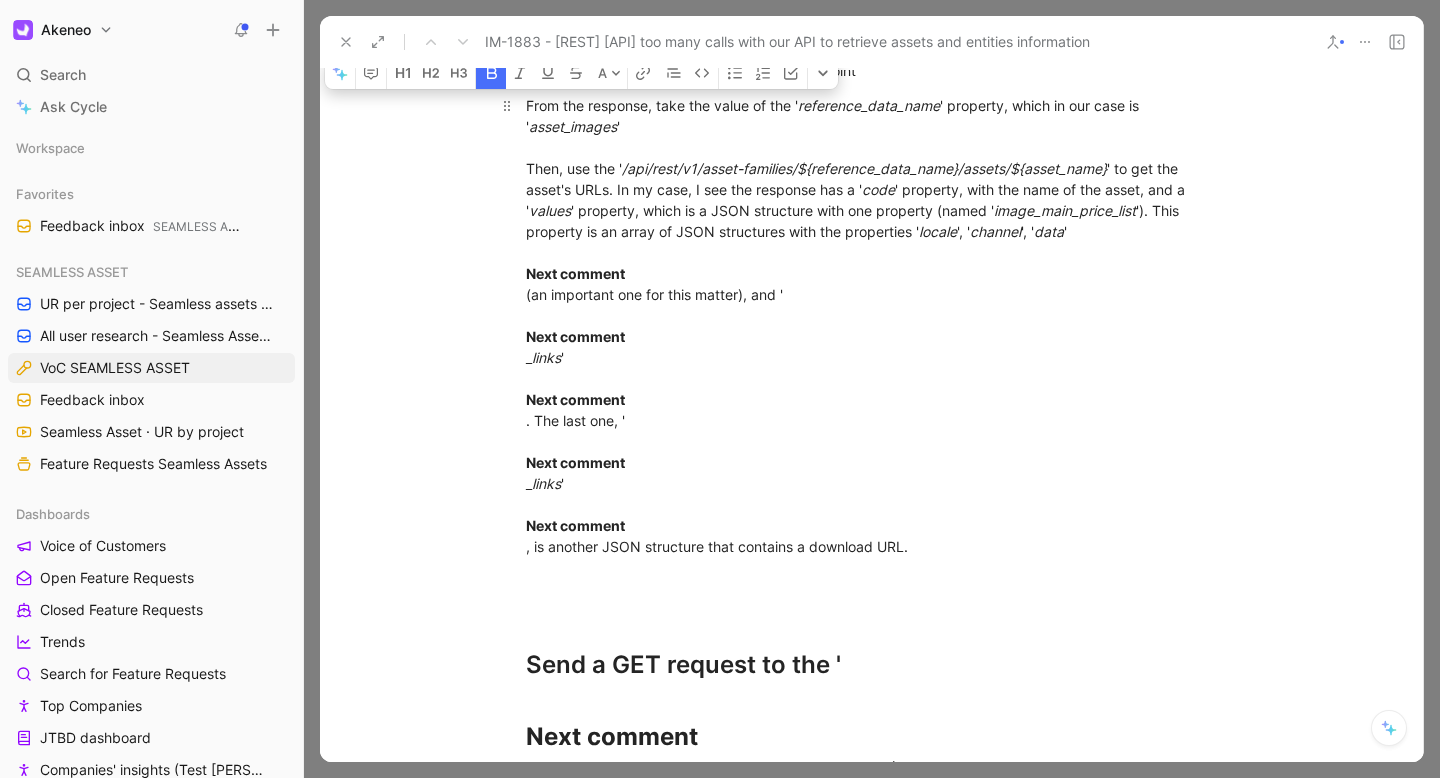 drag, startPoint x: 526, startPoint y: 317, endPoint x: 644, endPoint y: 314, distance: 118.03813 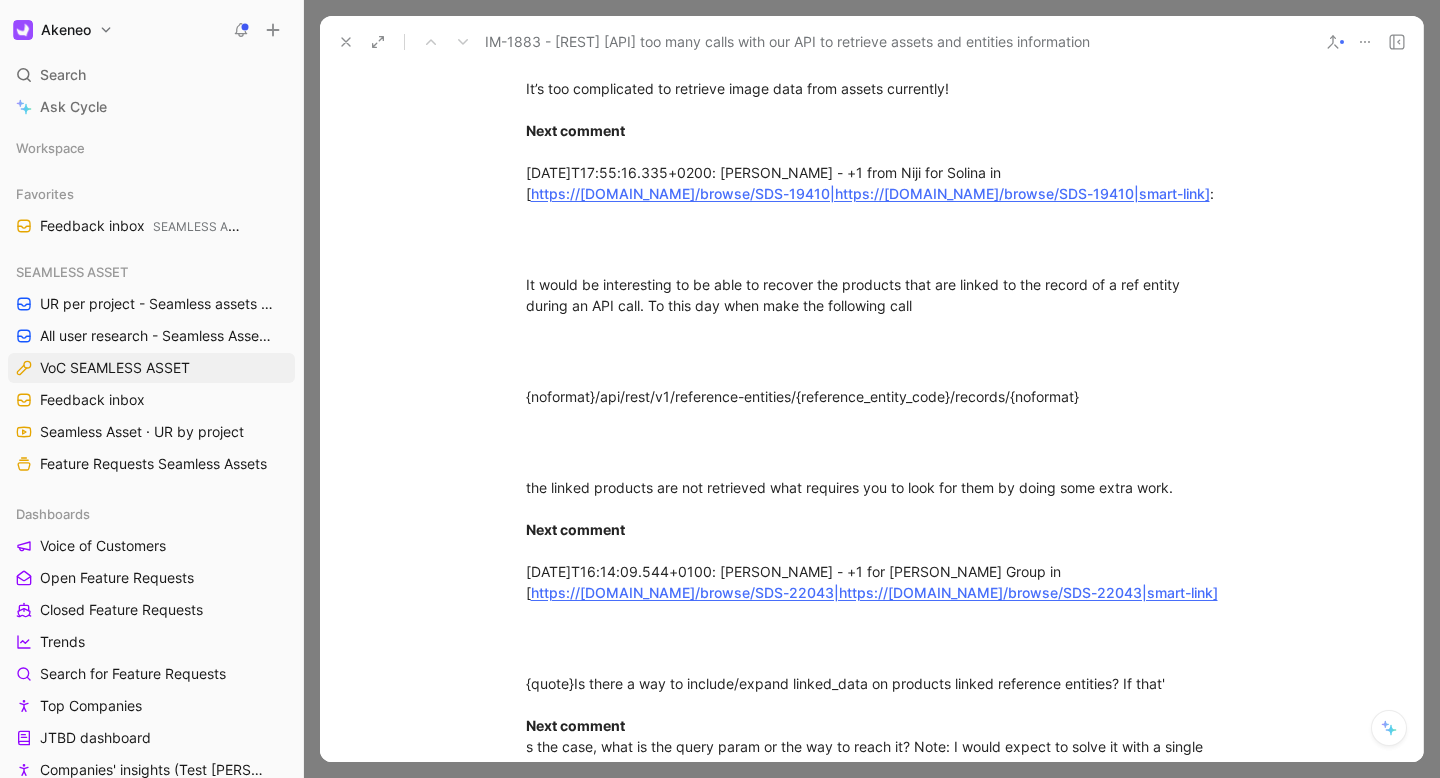 scroll, scrollTop: 3637, scrollLeft: 0, axis: vertical 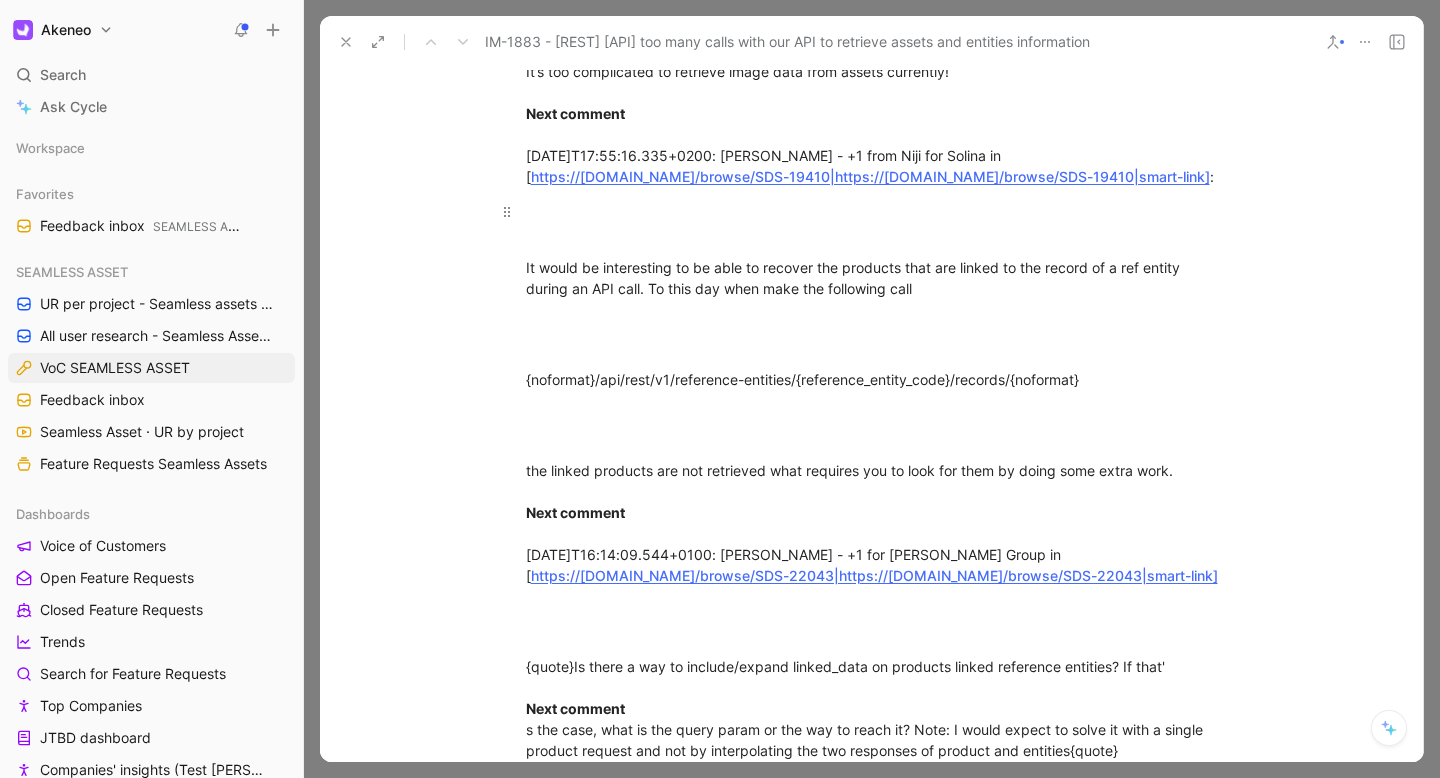 click at bounding box center [872, 222] 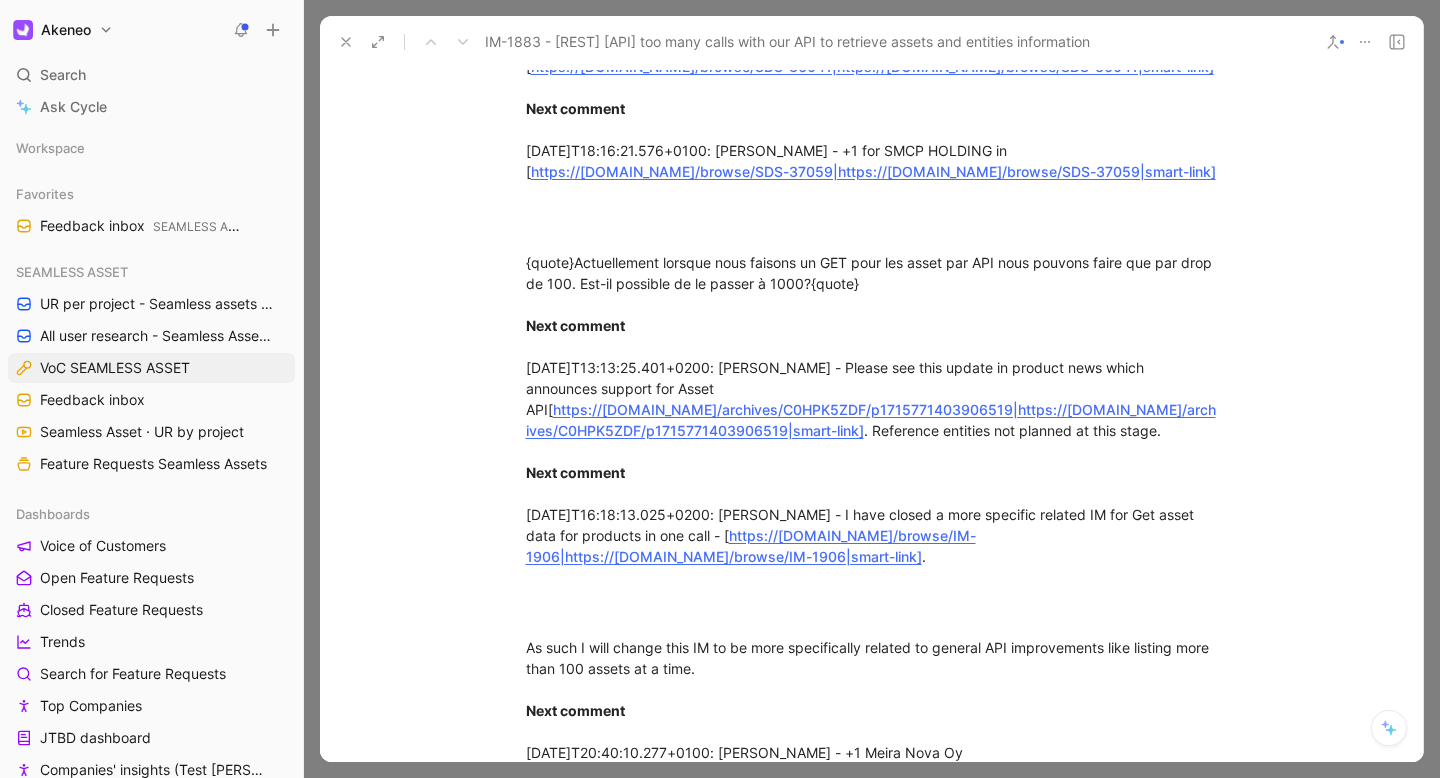 scroll, scrollTop: 5423, scrollLeft: 0, axis: vertical 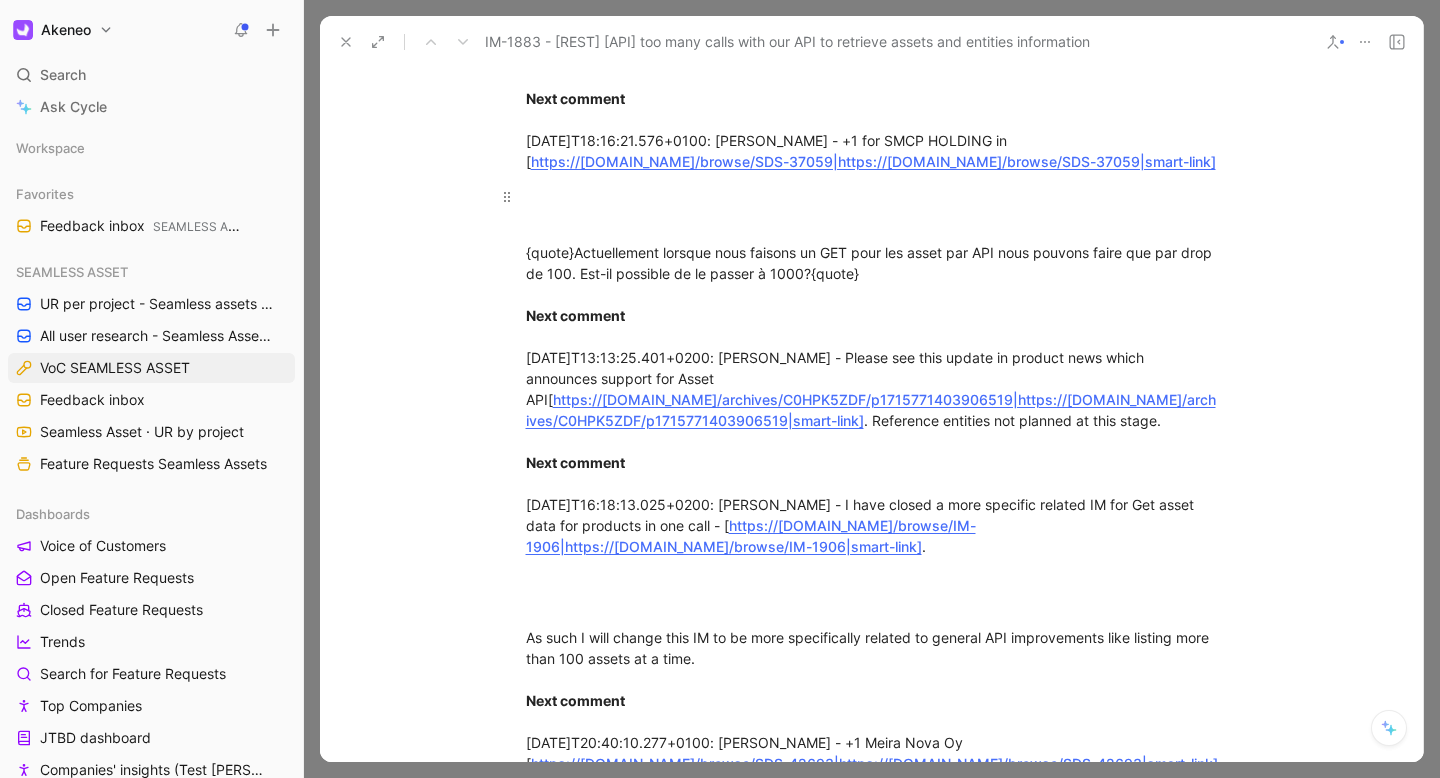 click at bounding box center [872, 207] 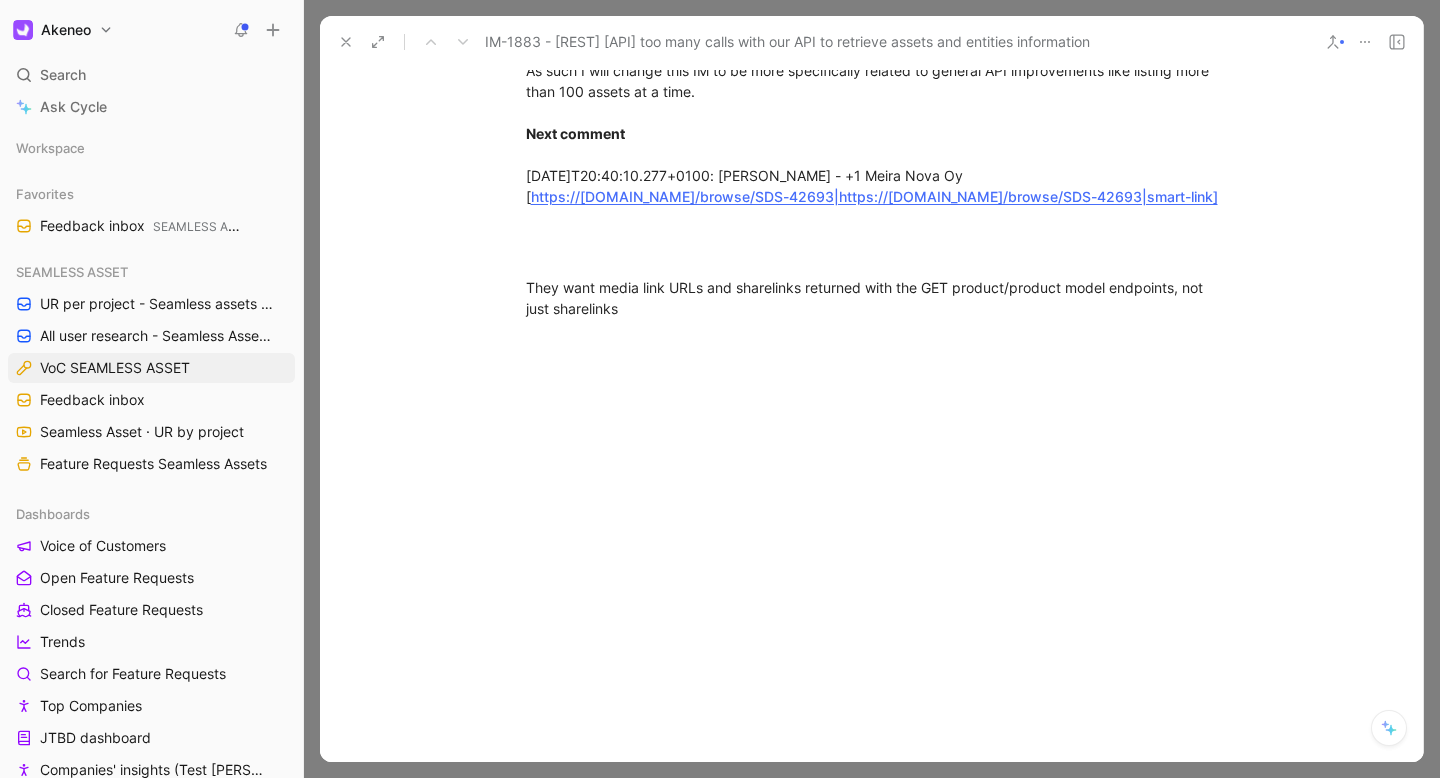 scroll, scrollTop: 5938, scrollLeft: 0, axis: vertical 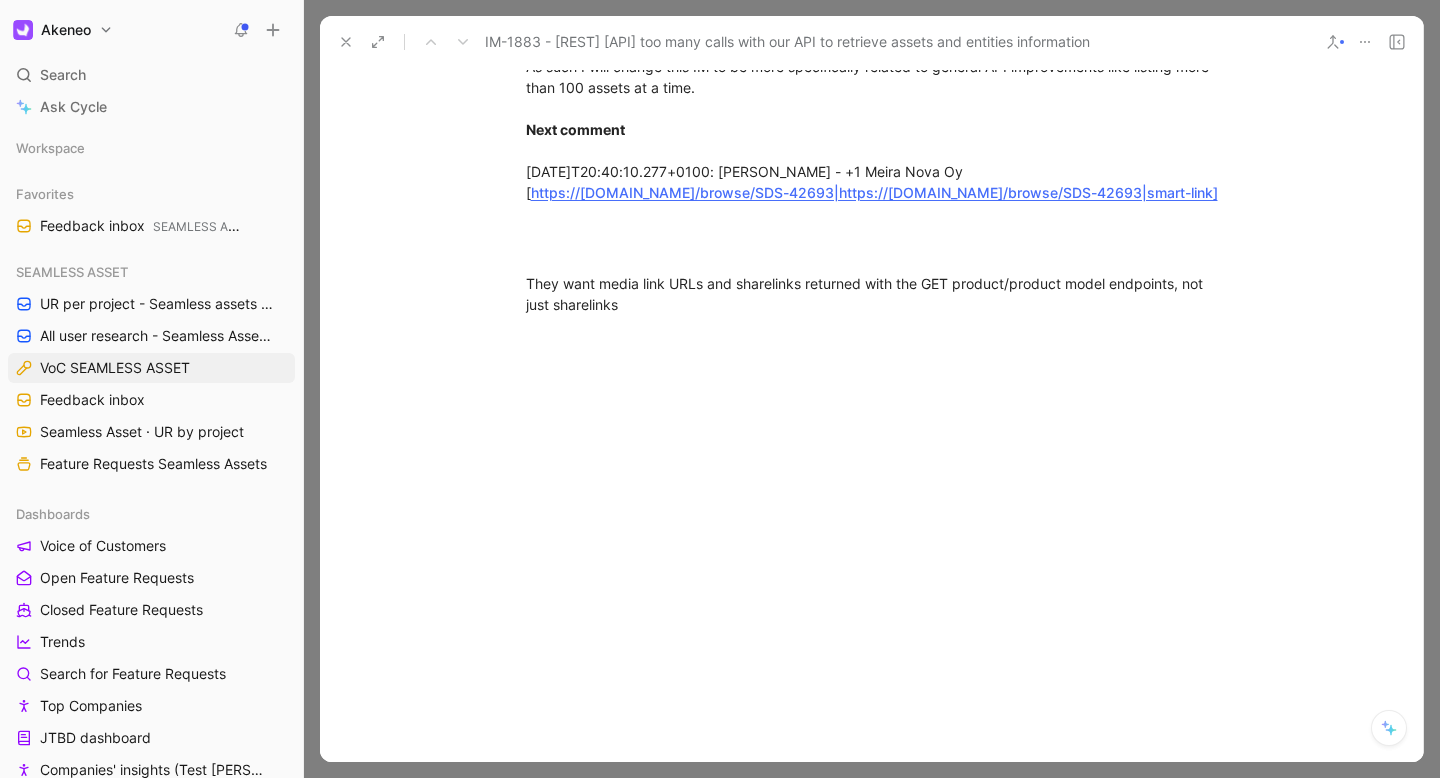 click at bounding box center [872, 21] 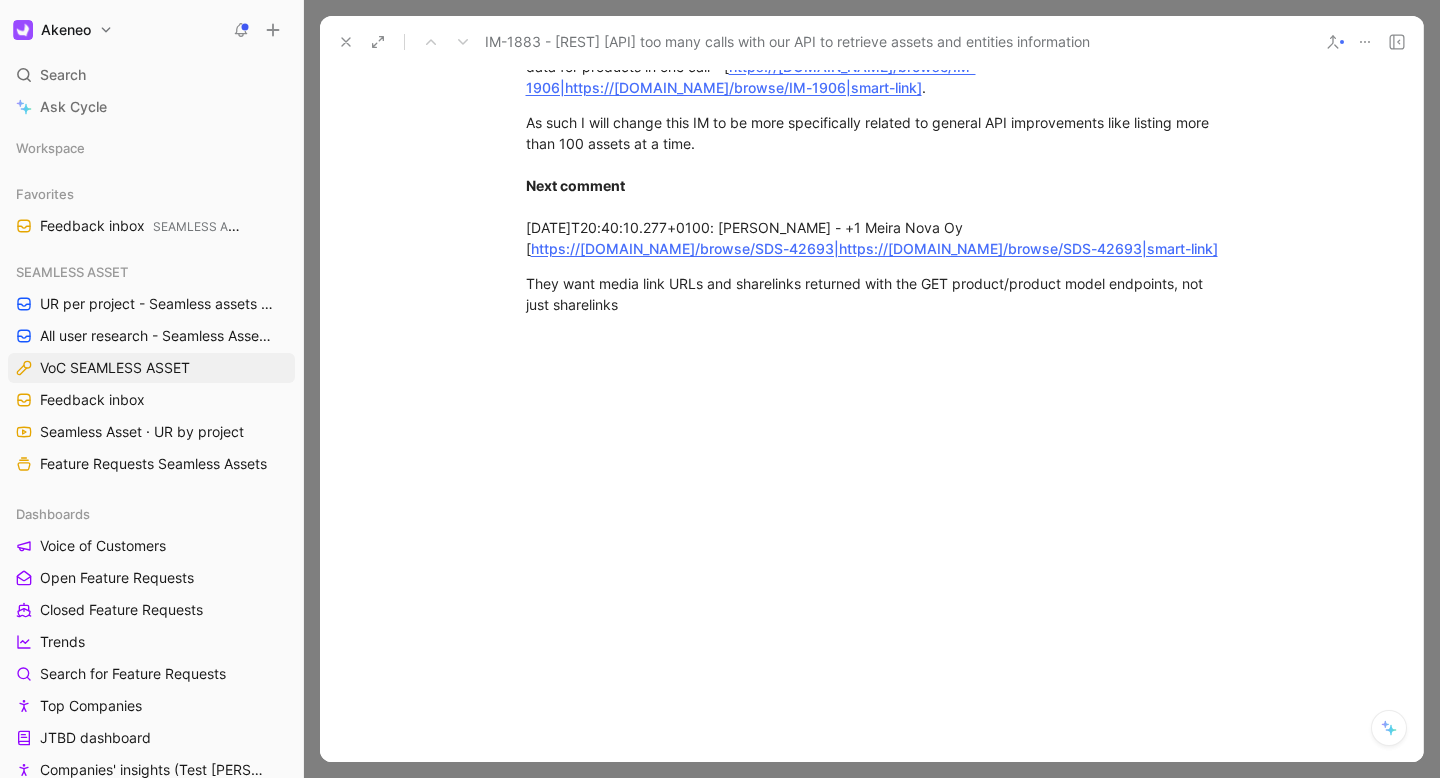 click at bounding box center (871, 453) 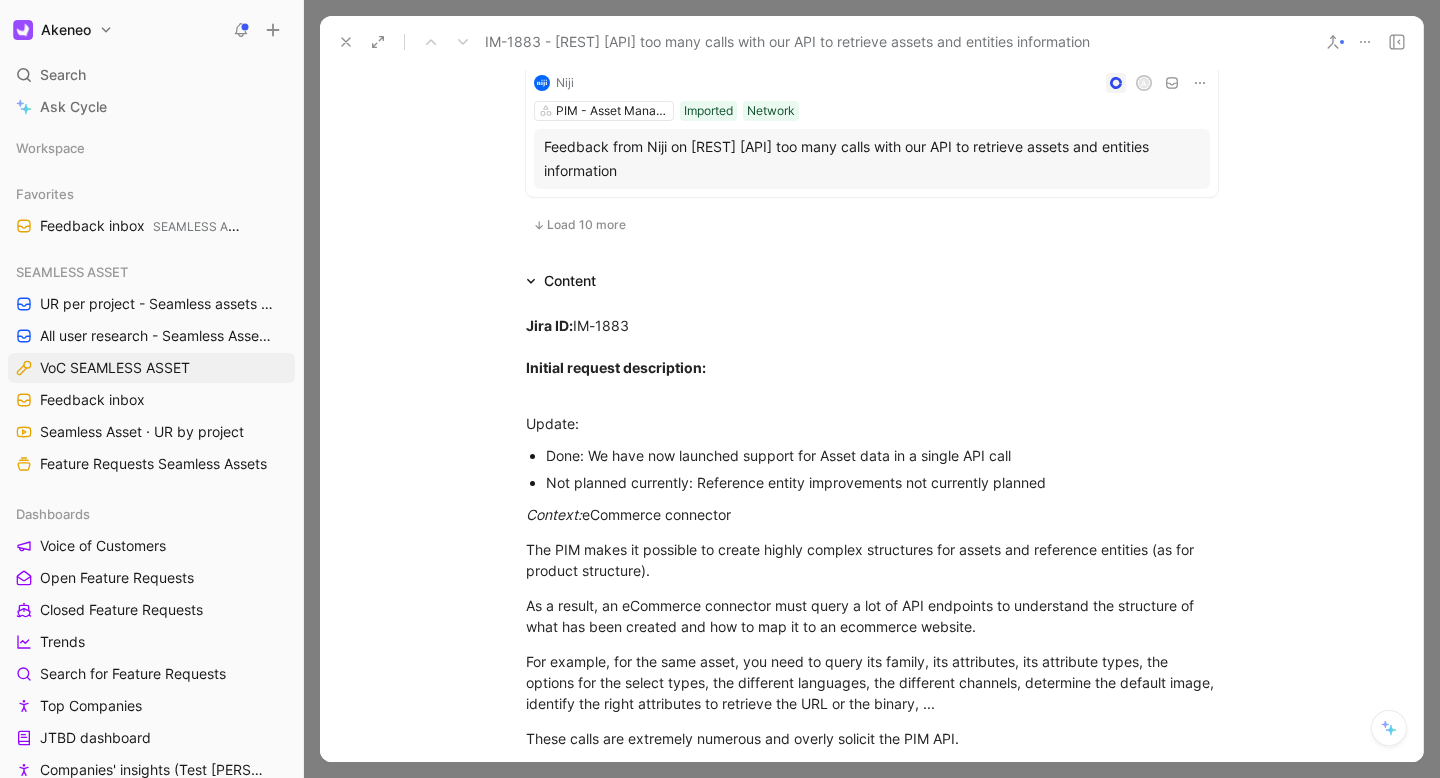 scroll, scrollTop: 1510, scrollLeft: 0, axis: vertical 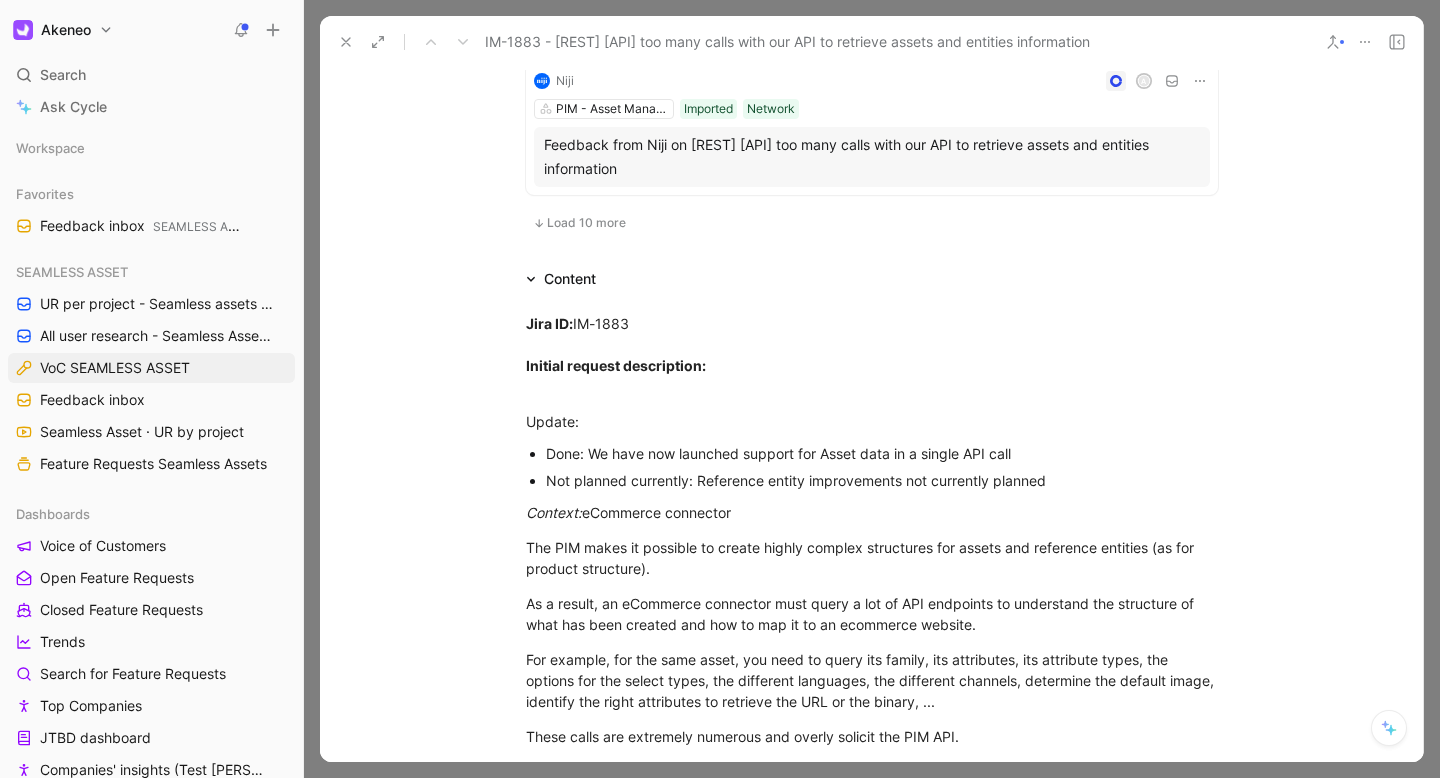 click on "Load 10 more" at bounding box center (586, 223) 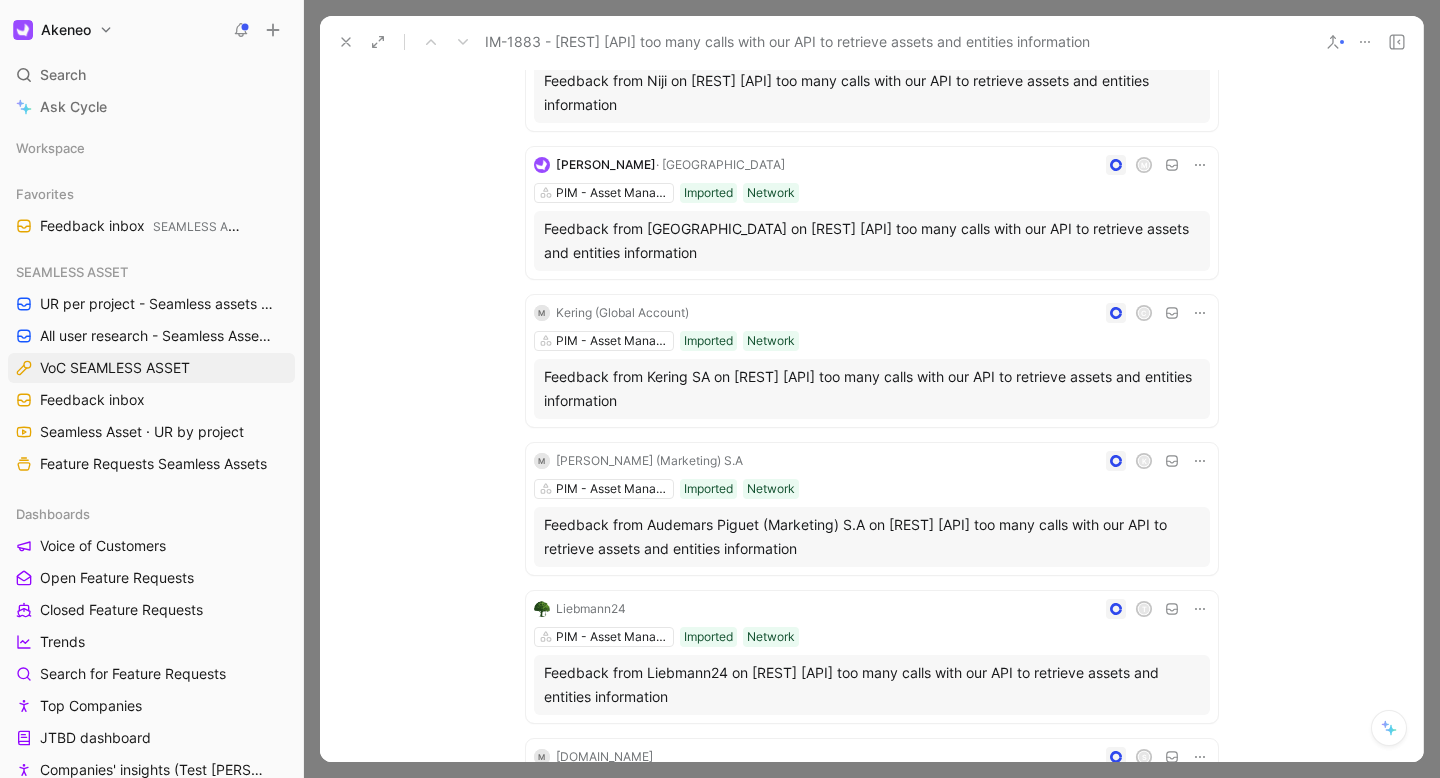 scroll, scrollTop: 1579, scrollLeft: 0, axis: vertical 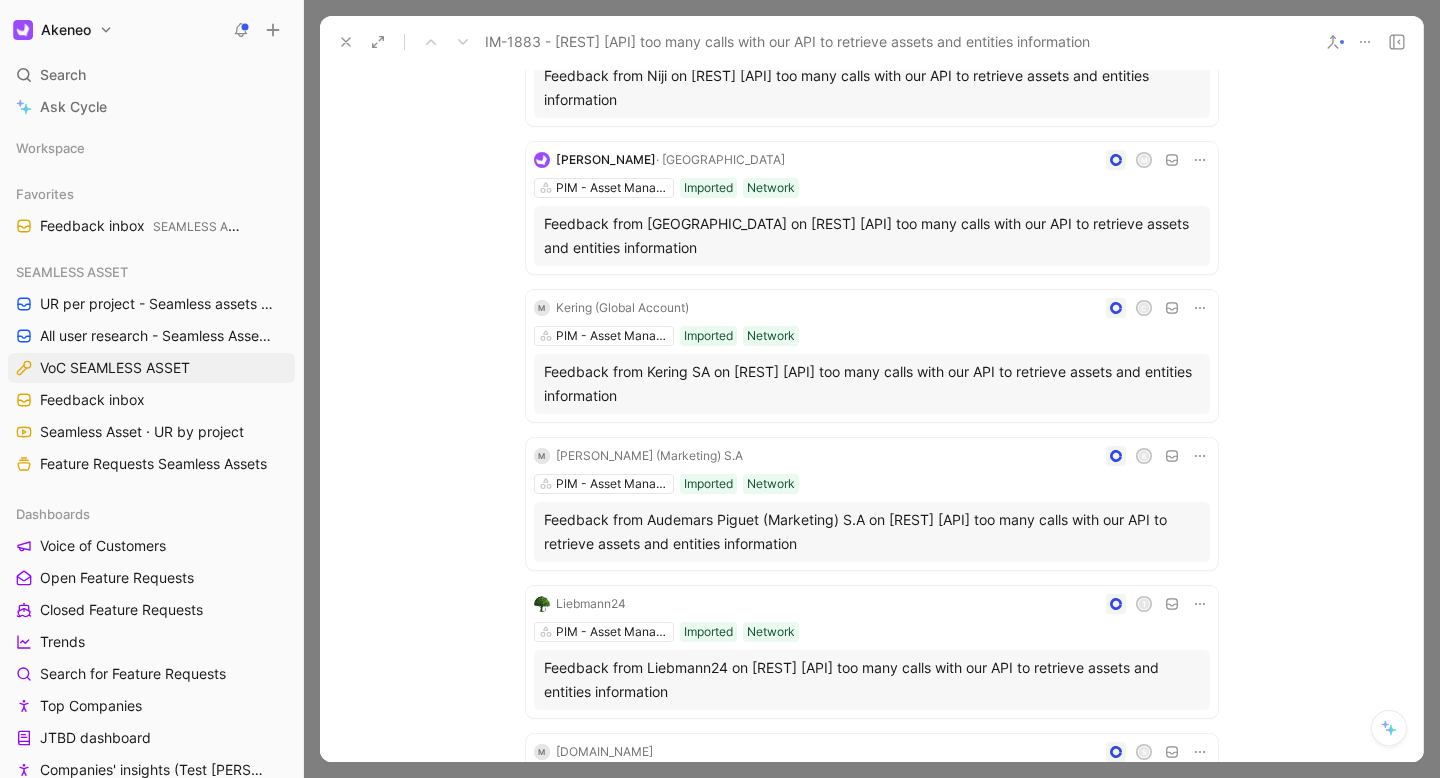 click on "Feedback from [GEOGRAPHIC_DATA] on [REST] [API] too many calls with our API to retrieve assets and entities information" at bounding box center (872, 236) 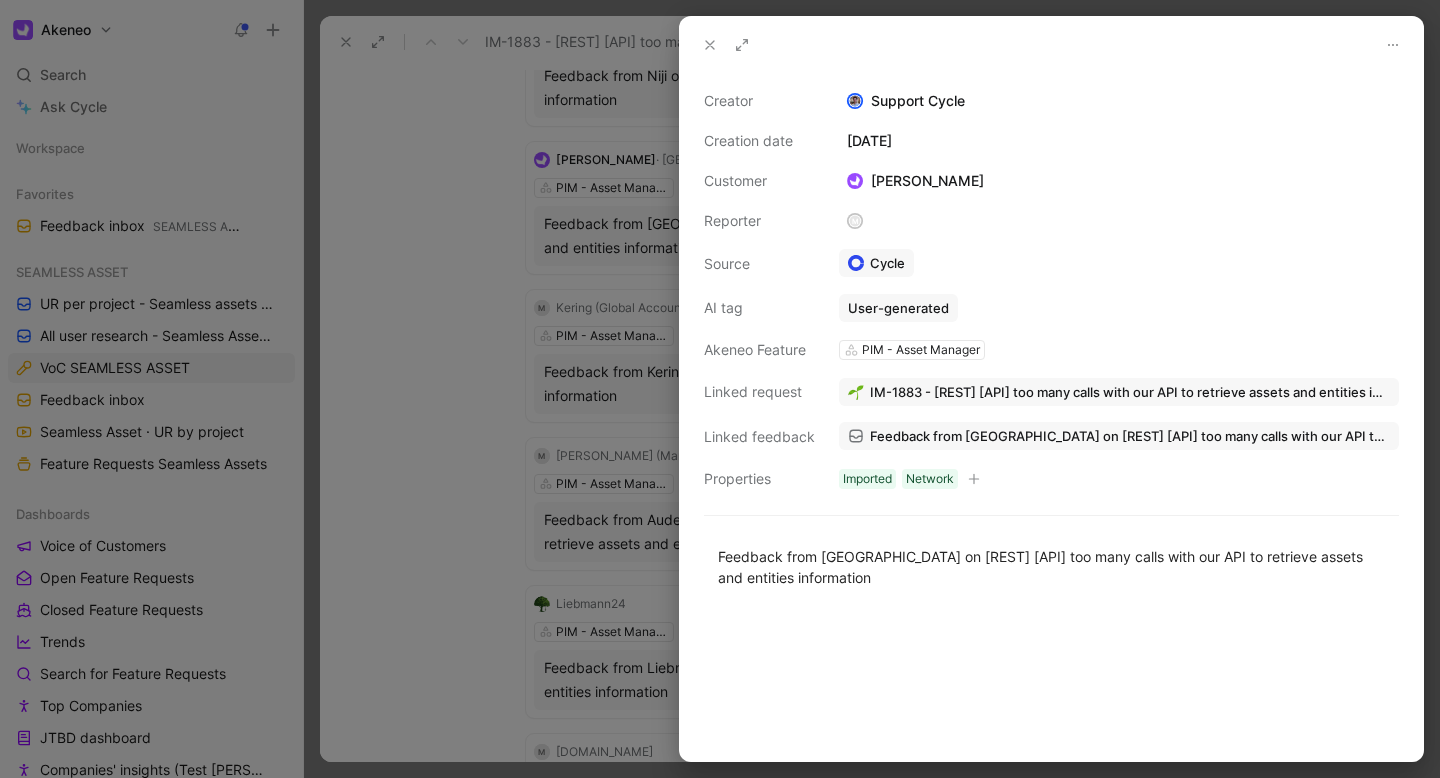 click at bounding box center (720, 389) 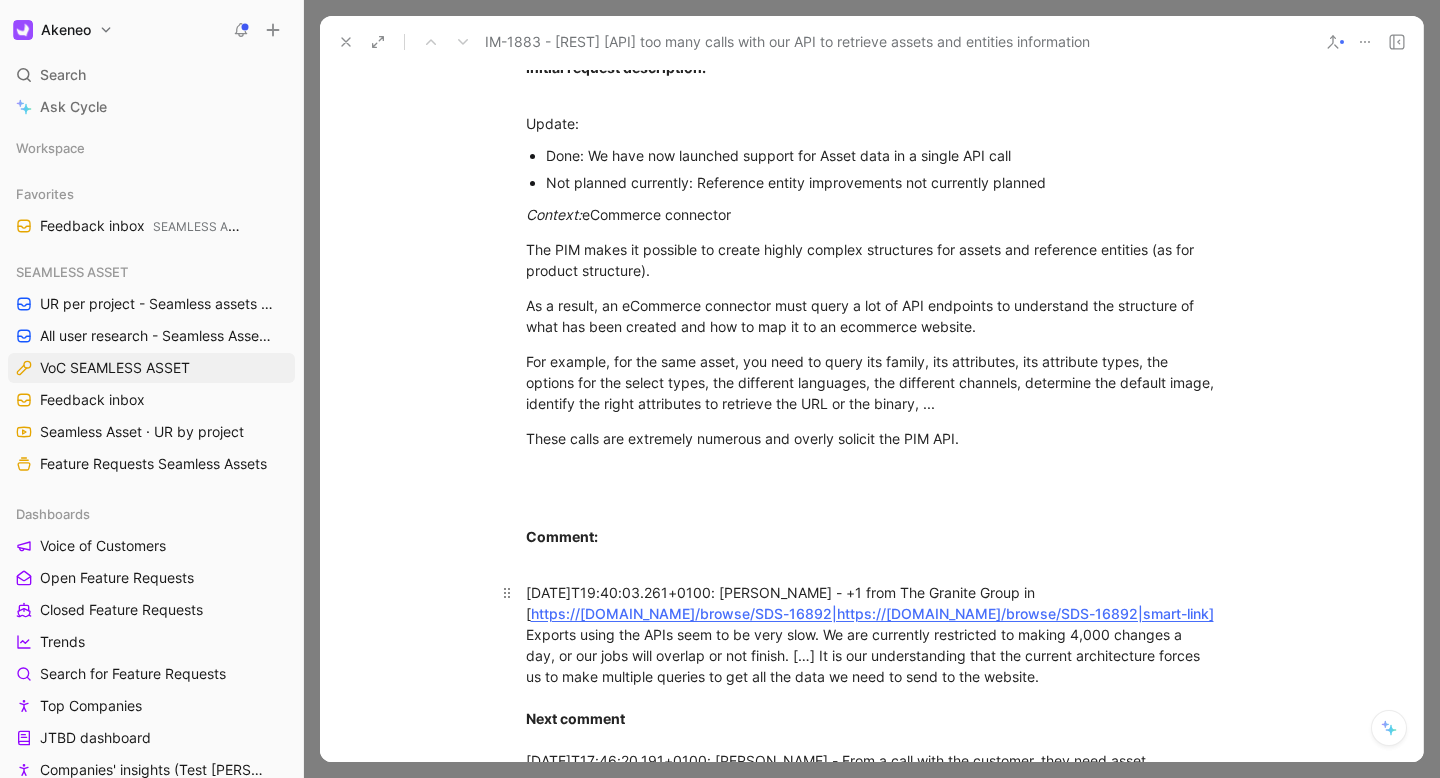scroll, scrollTop: 3291, scrollLeft: 0, axis: vertical 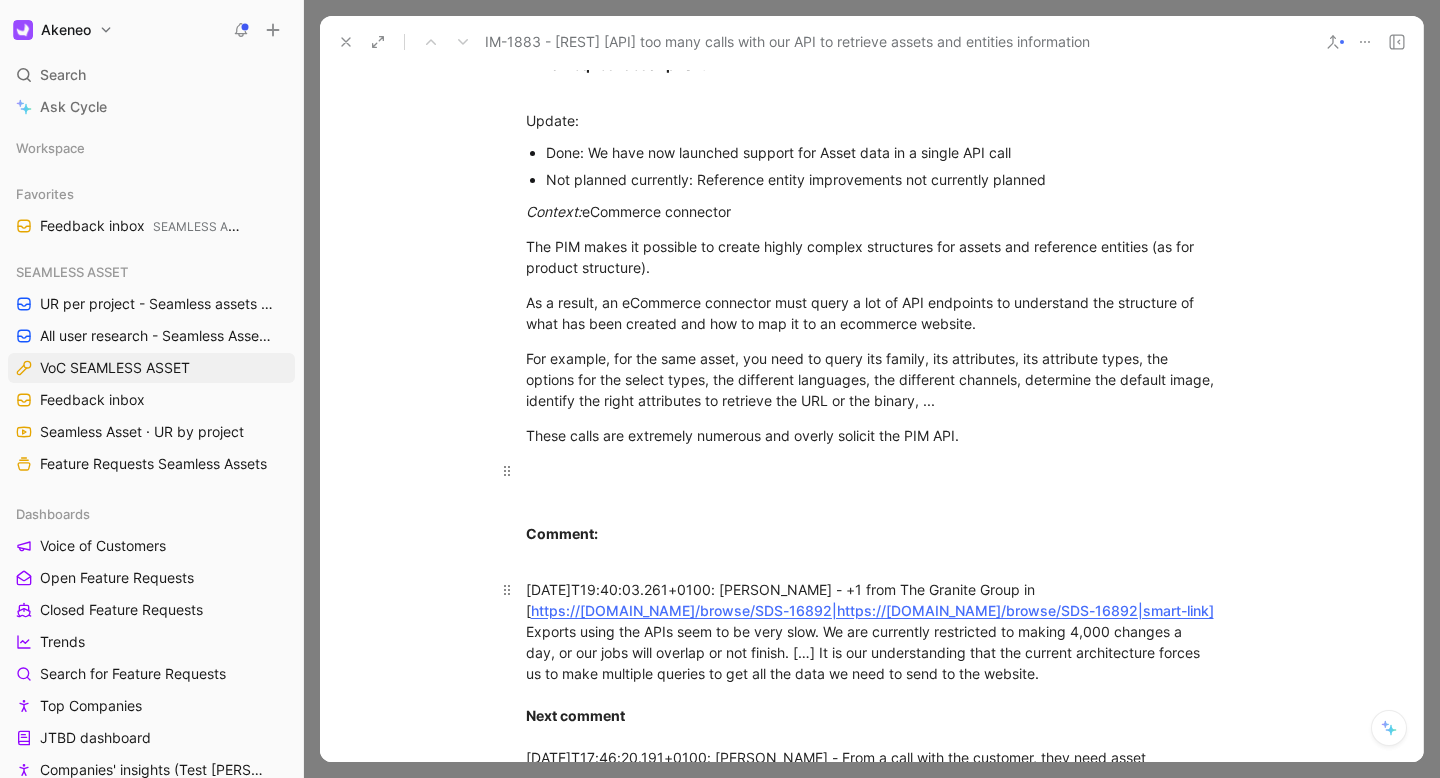 click on "Comment:" at bounding box center [872, 512] 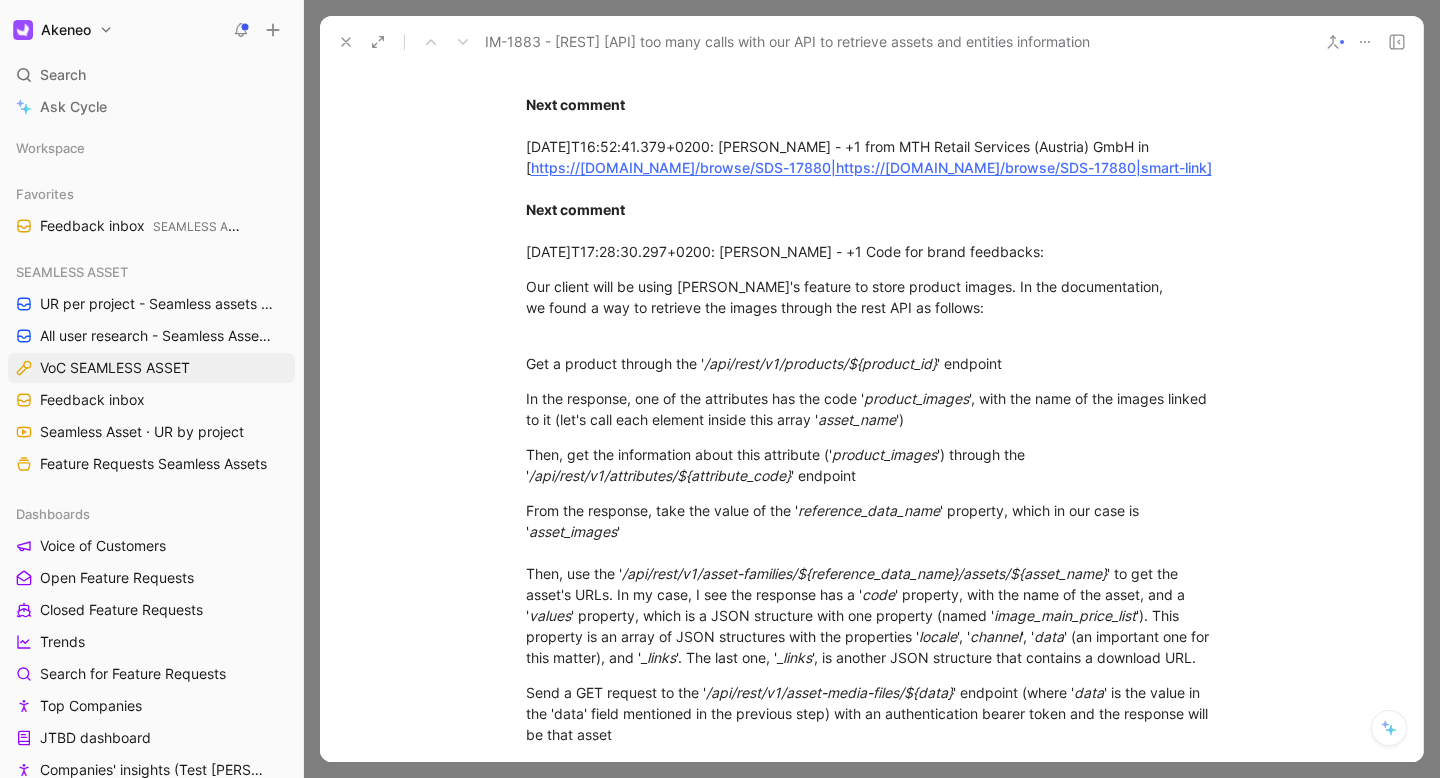 scroll, scrollTop: 4193, scrollLeft: 0, axis: vertical 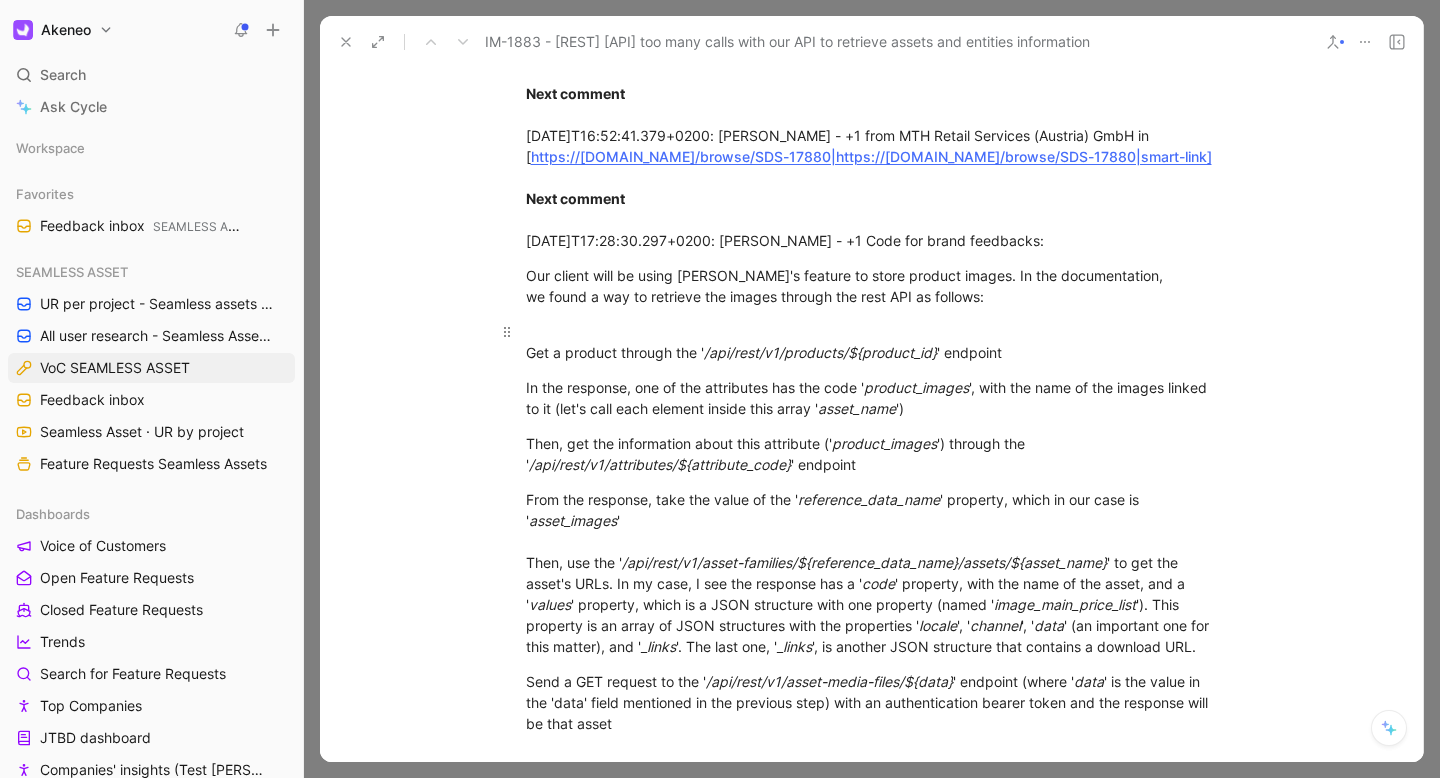 click on "Get a product through the ' /api/rest/v1/products/${product_id} ' endpoint" at bounding box center (872, 342) 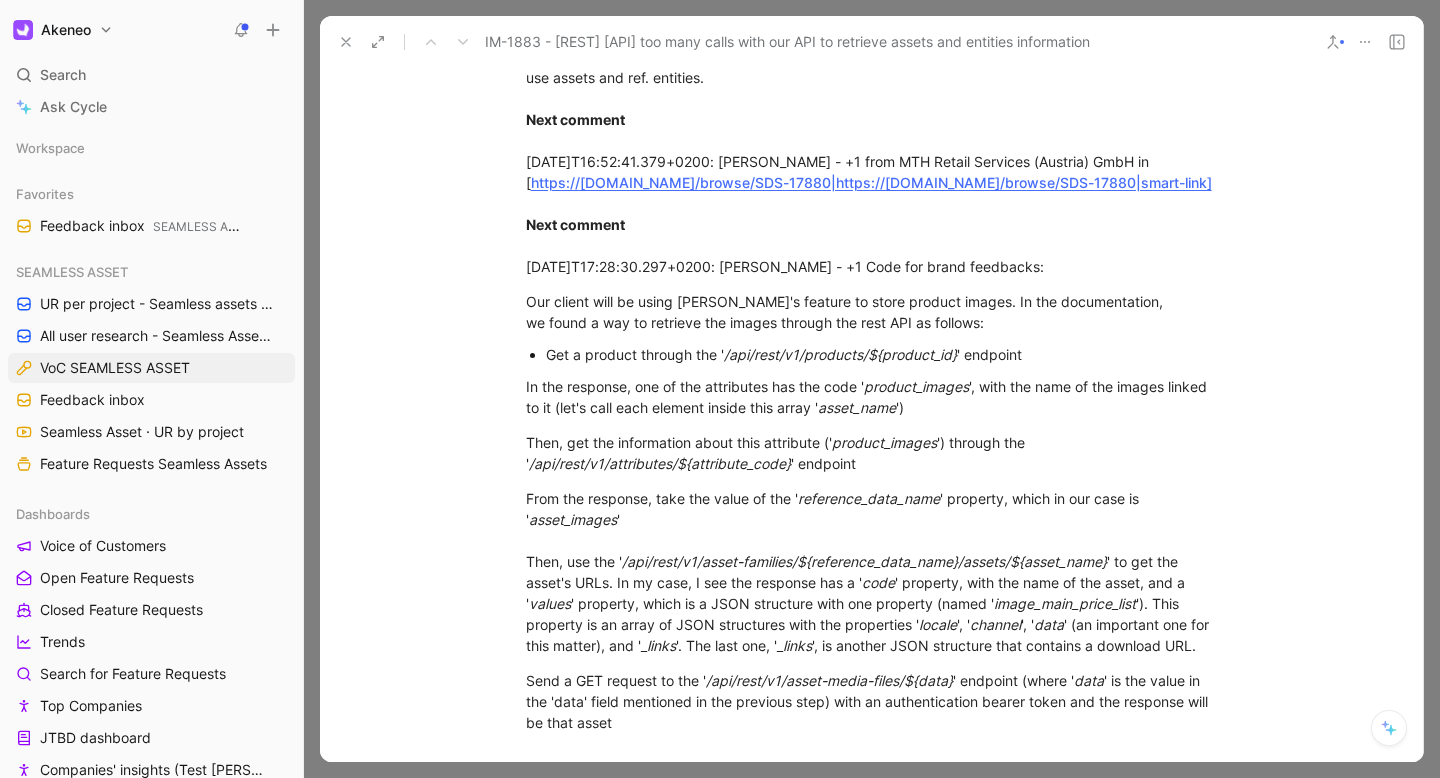 scroll, scrollTop: 4156, scrollLeft: 0, axis: vertical 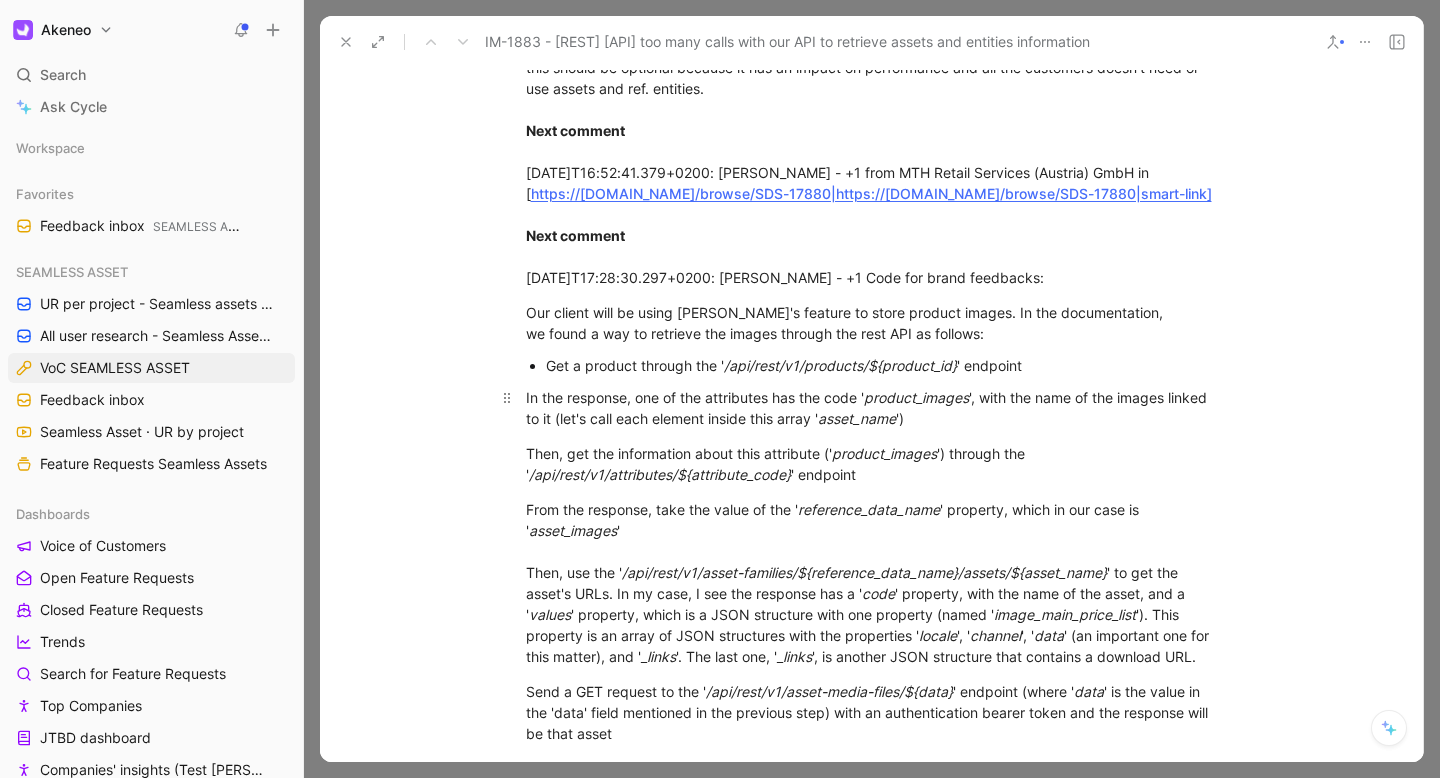 click on "In the response, one of the attributes has the code ' product_images ', with the name of the images linked to it (let's call each element inside this array ' asset_name ')" at bounding box center (872, 408) 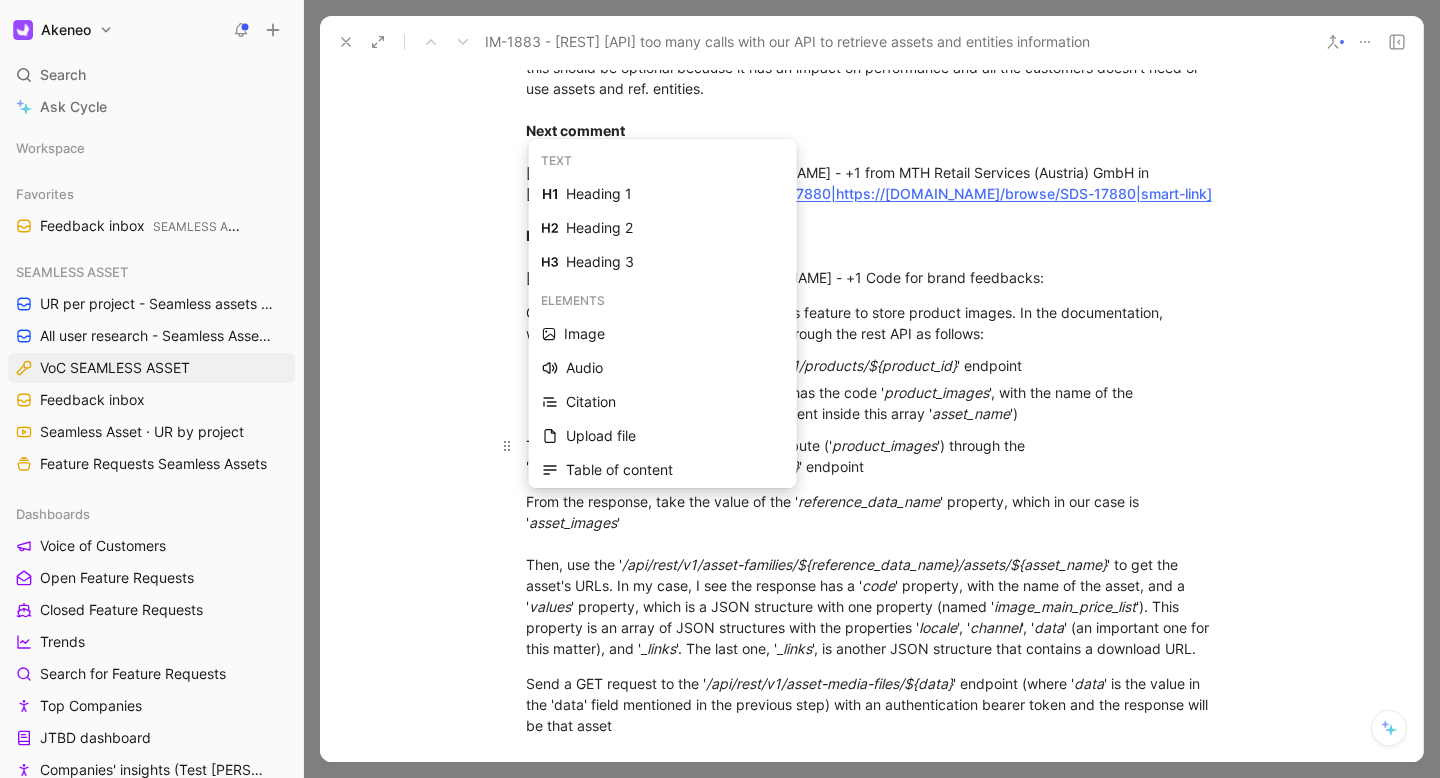 scroll, scrollTop: 217, scrollLeft: 0, axis: vertical 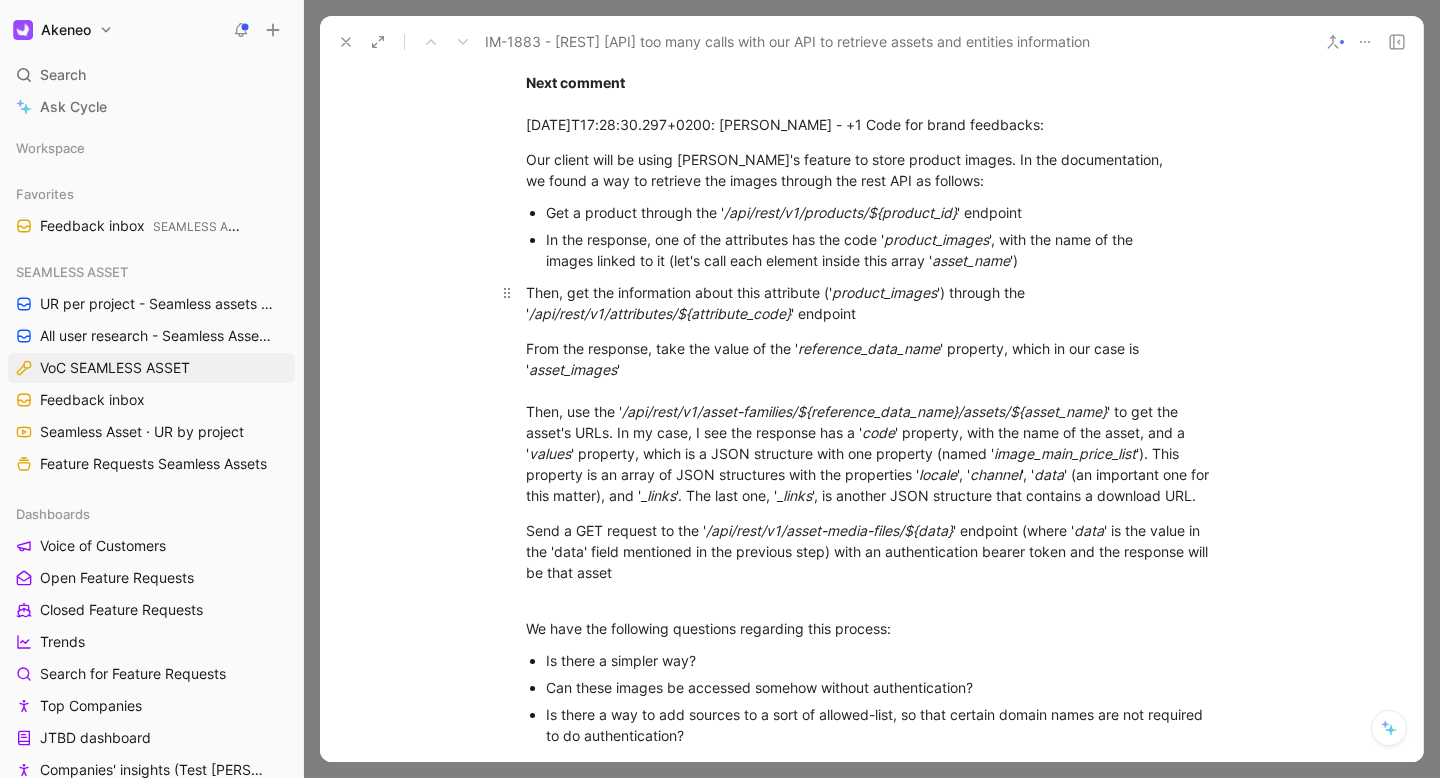 click on "Then, get the information about this attribute (' product_images ') through the ' /api/rest/v1/attributes/${attribute_code} ' endpoint" at bounding box center [872, 303] 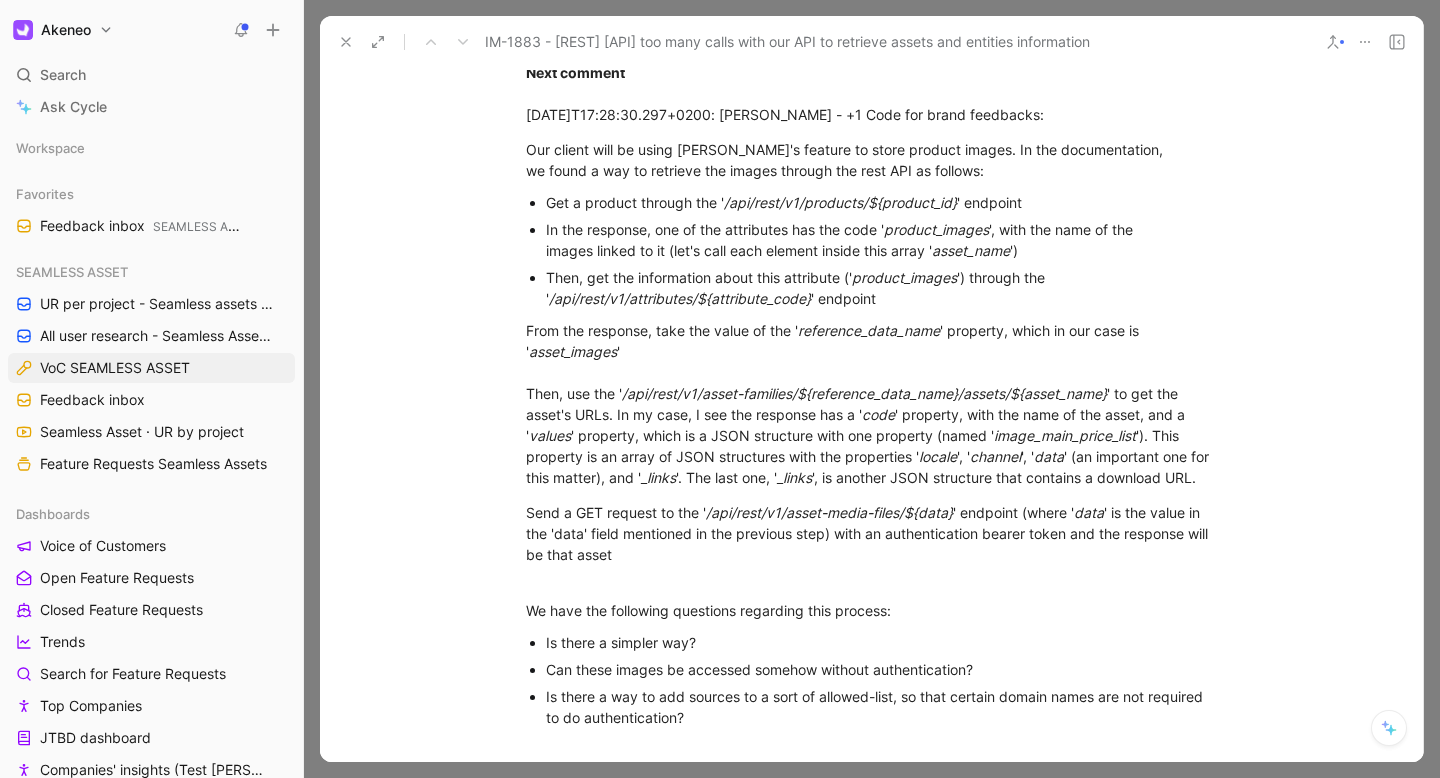 scroll, scrollTop: 4326, scrollLeft: 0, axis: vertical 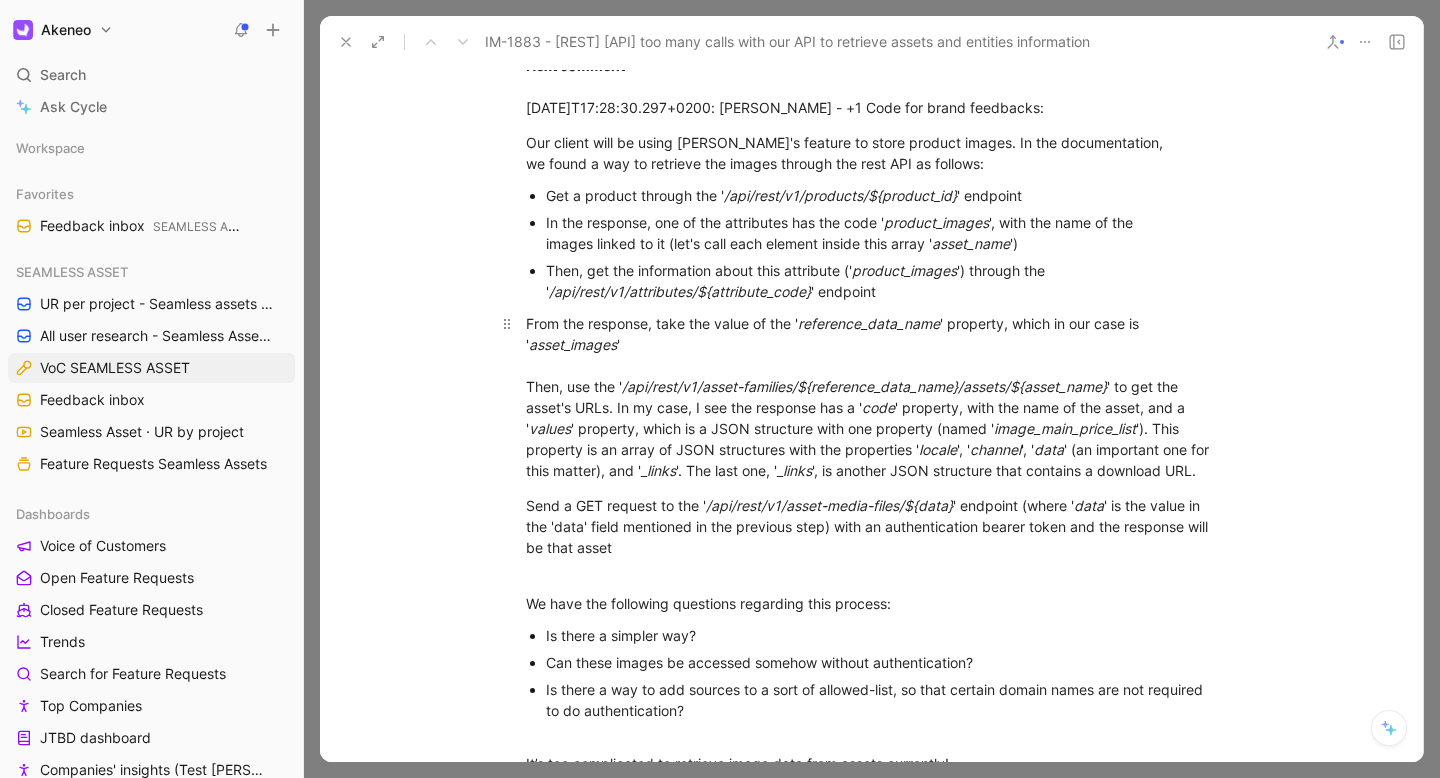 click on "From the response, take the value of the ' reference_data_name ' property, which in our case is ' asset_images ' Then, use the ' /api/rest/v1/asset-families/${reference_data_name}/assets/${asset_name} ' to get the asset's URLs. In my case, I see the response has a ' code ' property, with the name of the asset, and a ' values ' property, which is a JSON structure with one property (named ' image_main_price_list '). This property is an array of JSON structures with the properties ' locale ', ' channel ', ' data ' (an important one for this matter), and ' _links '. The last one, ' _links ', is another JSON structure that contains a download URL." at bounding box center (872, 397) 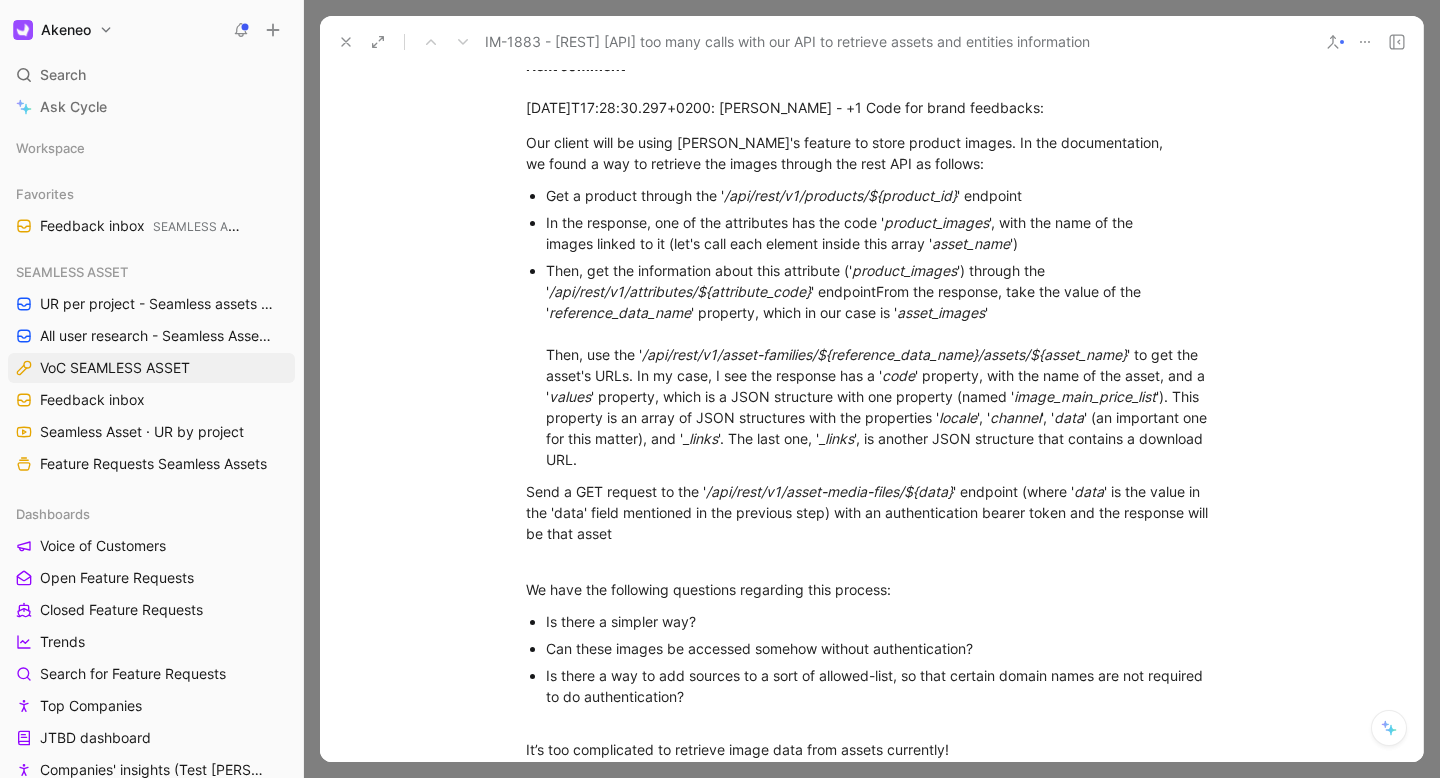 type 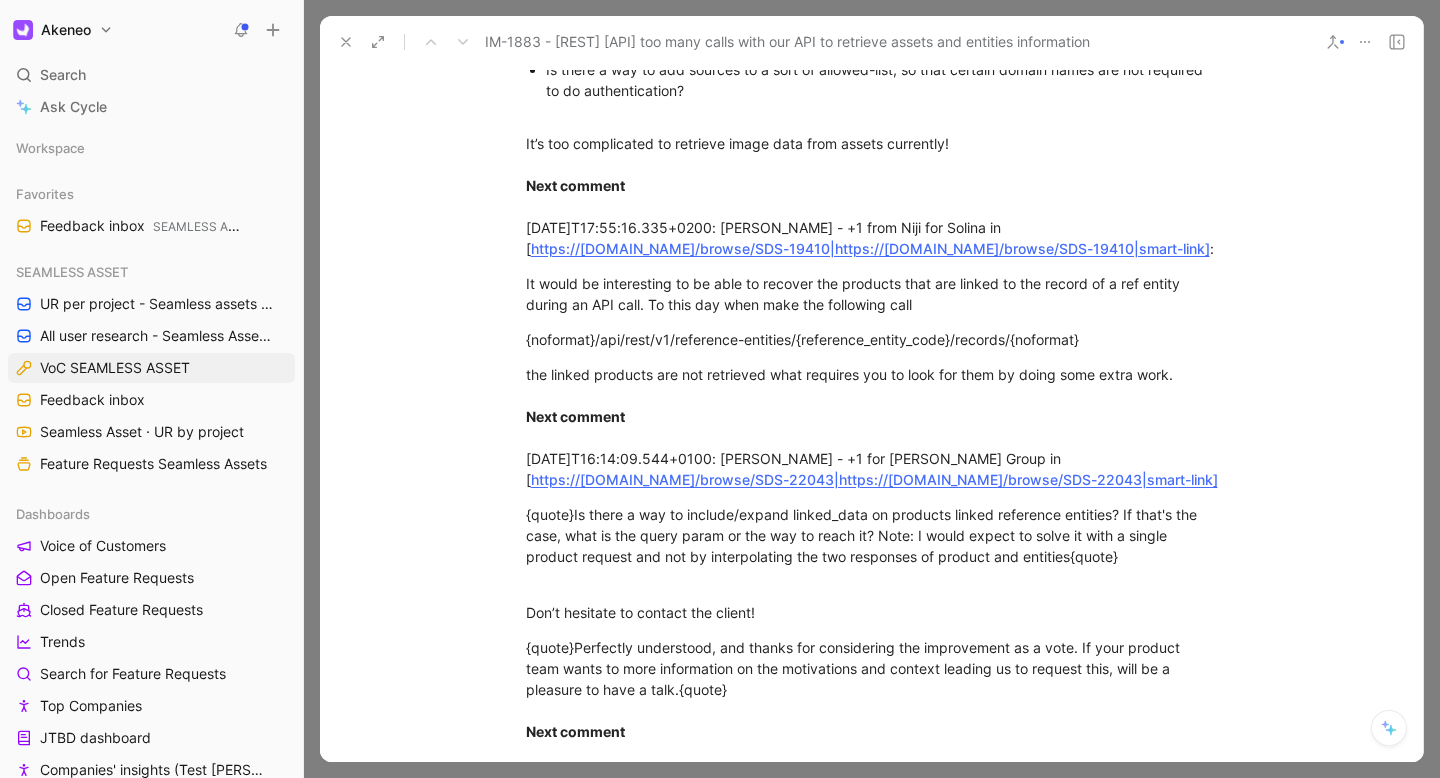 scroll, scrollTop: 4952, scrollLeft: 0, axis: vertical 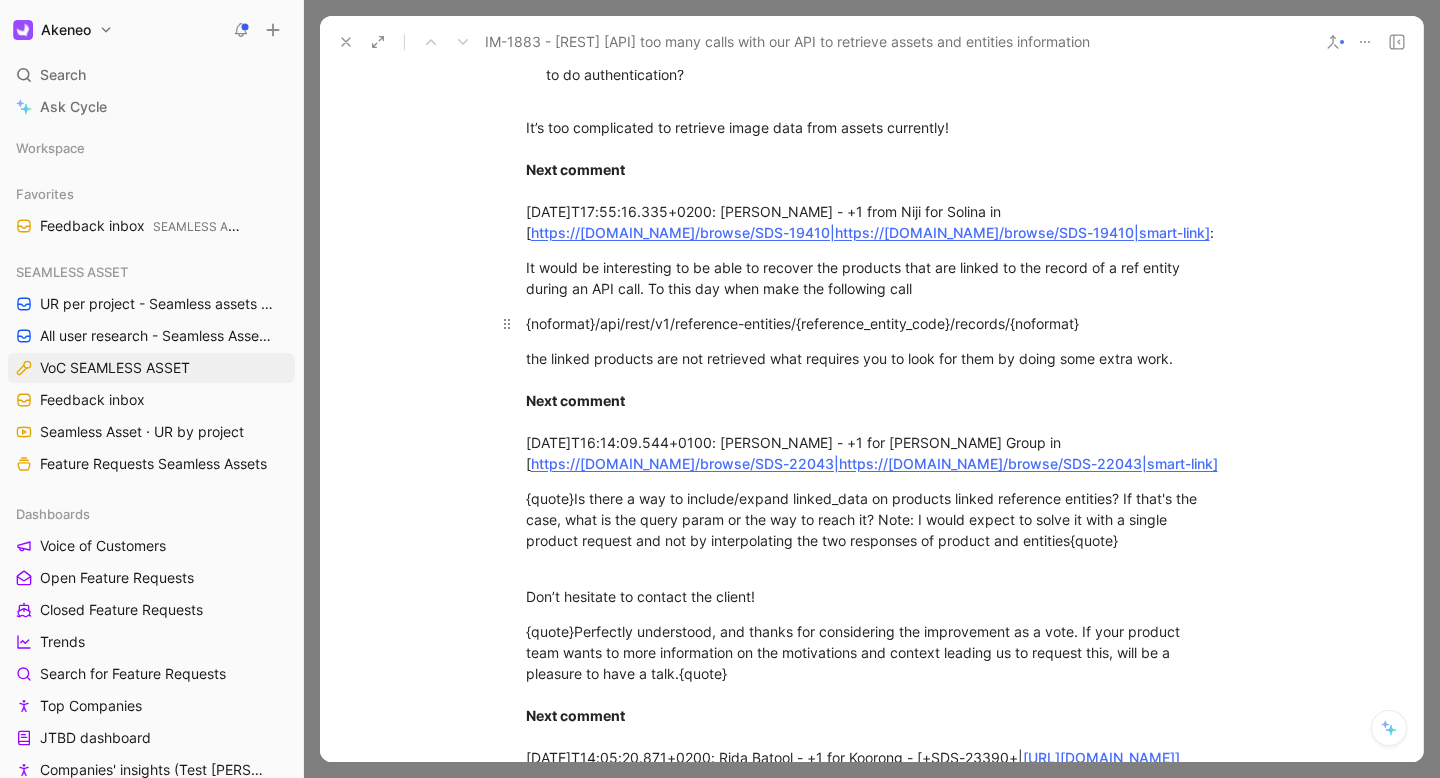 click on "{noformat}/api/rest/v1/reference-entities/{reference_entity_code}/records/{noformat}" at bounding box center [872, 323] 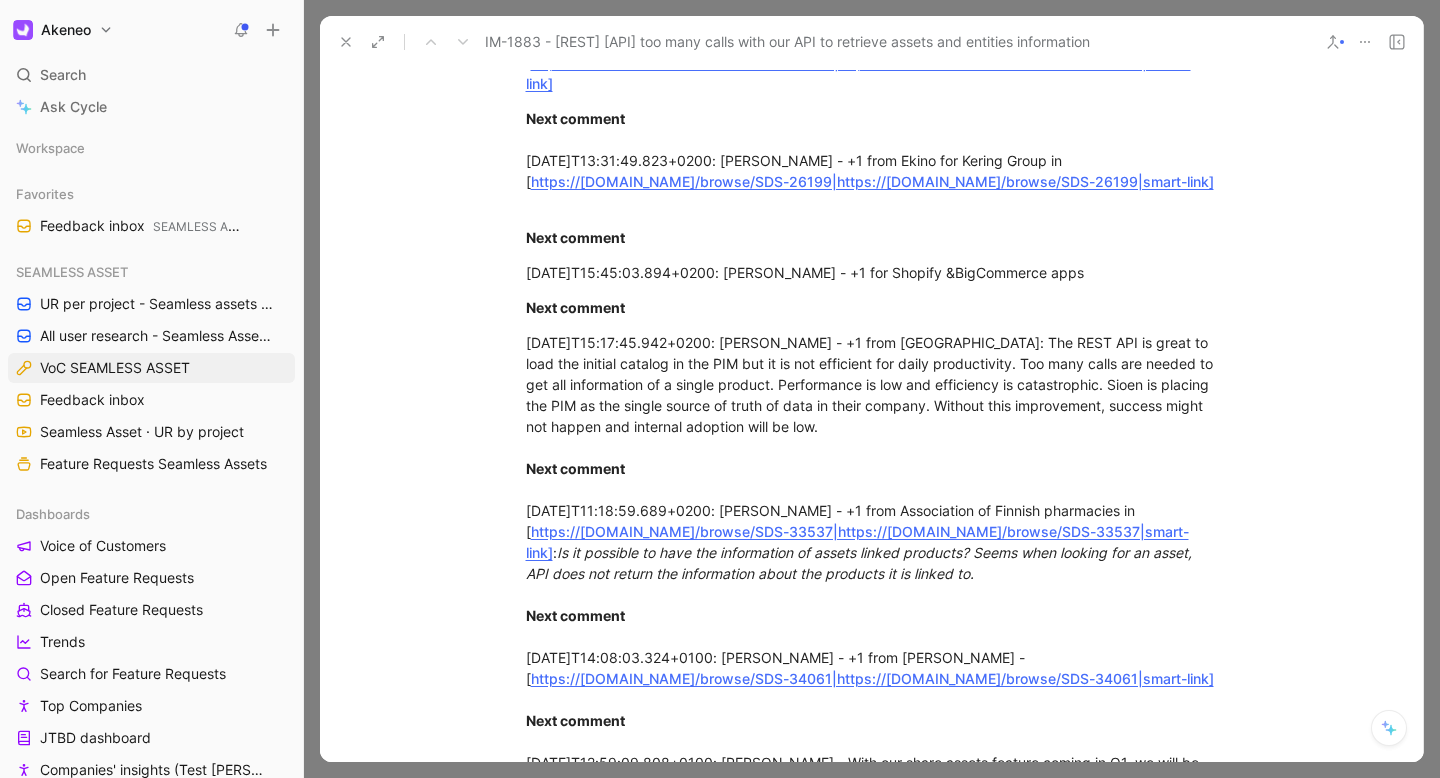 scroll, scrollTop: 5975, scrollLeft: 0, axis: vertical 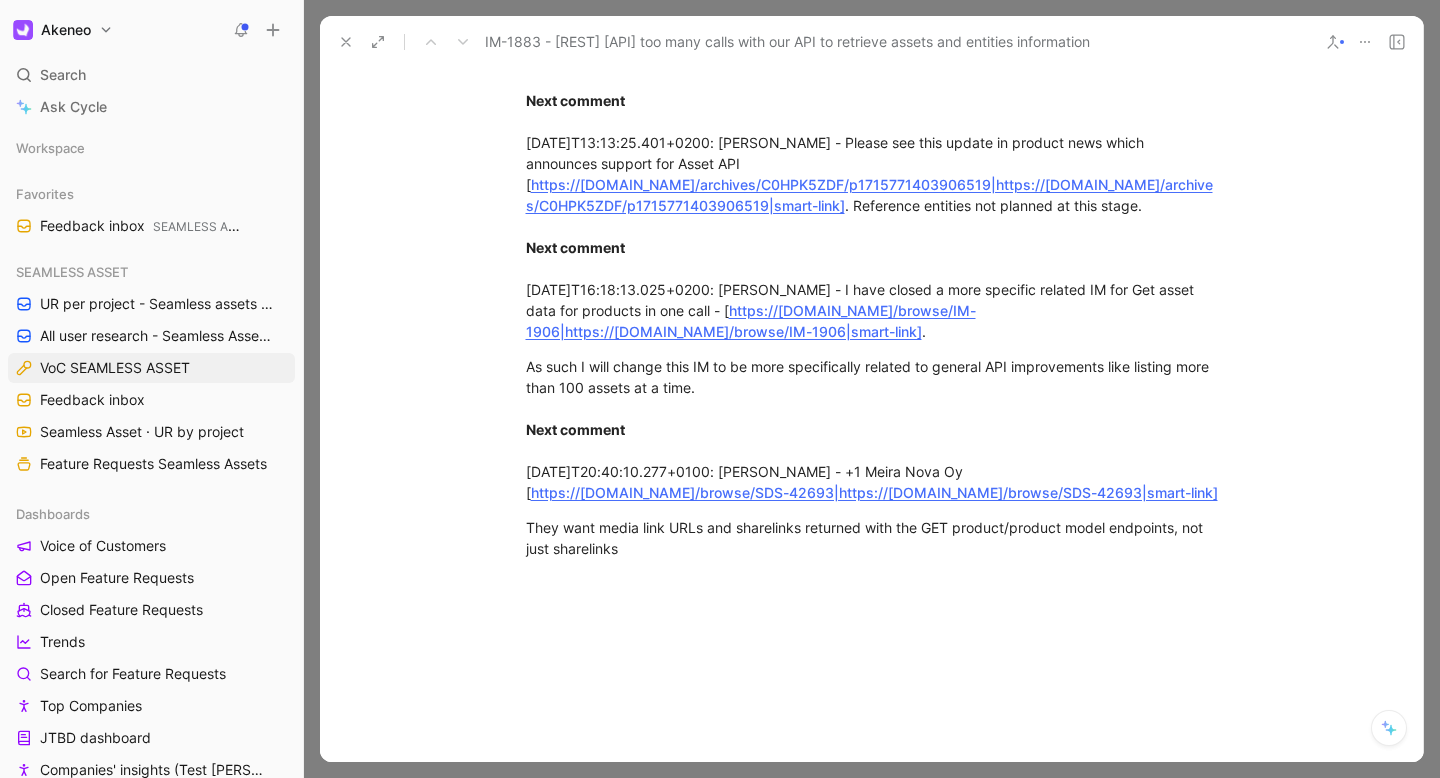 click on "https://[DOMAIN_NAME]/archives/C0HPK5ZDF/p1715771403906519|https://[DOMAIN_NAME]/archives/C0HPK5ZDF/p1715771403906519|smart-link]" at bounding box center (869, 195) 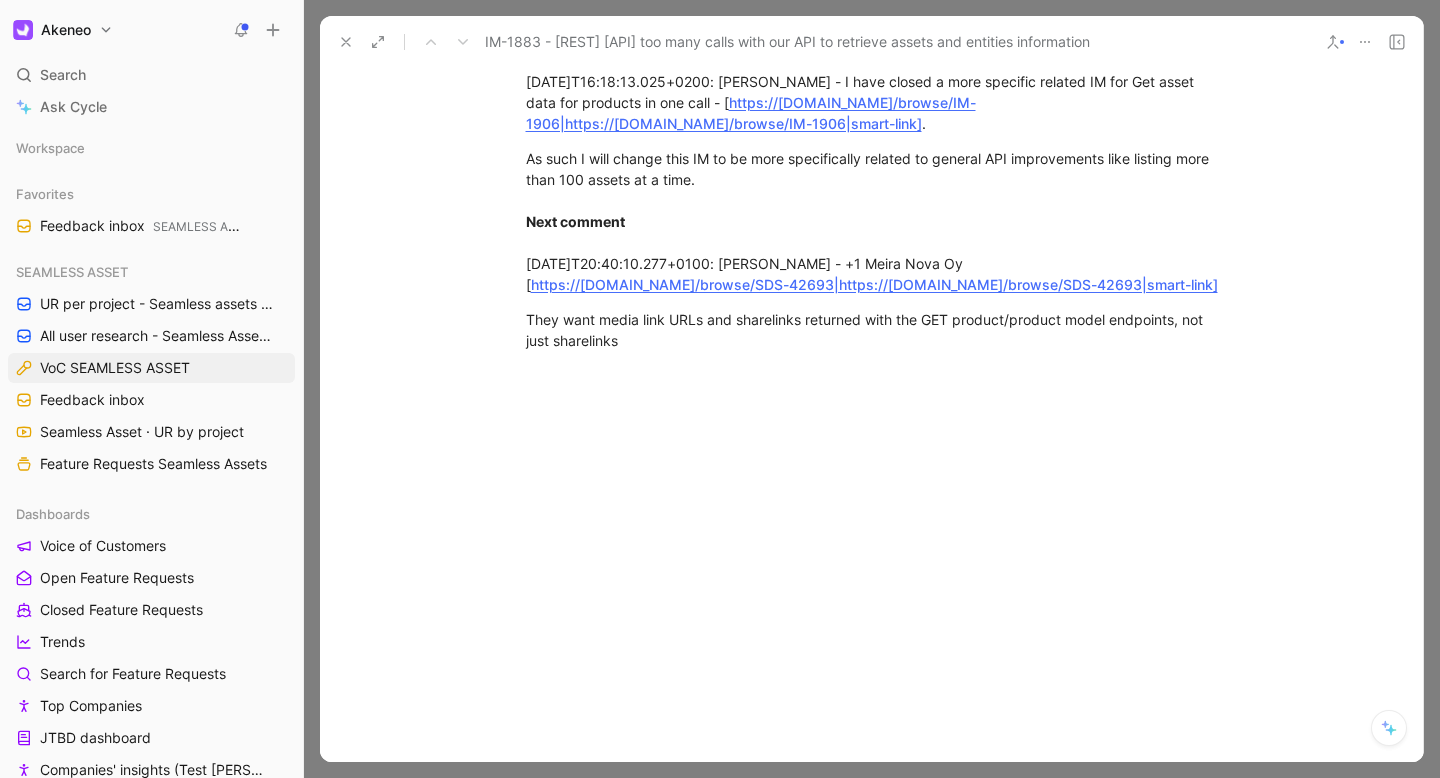 scroll, scrollTop: 7153, scrollLeft: 0, axis: vertical 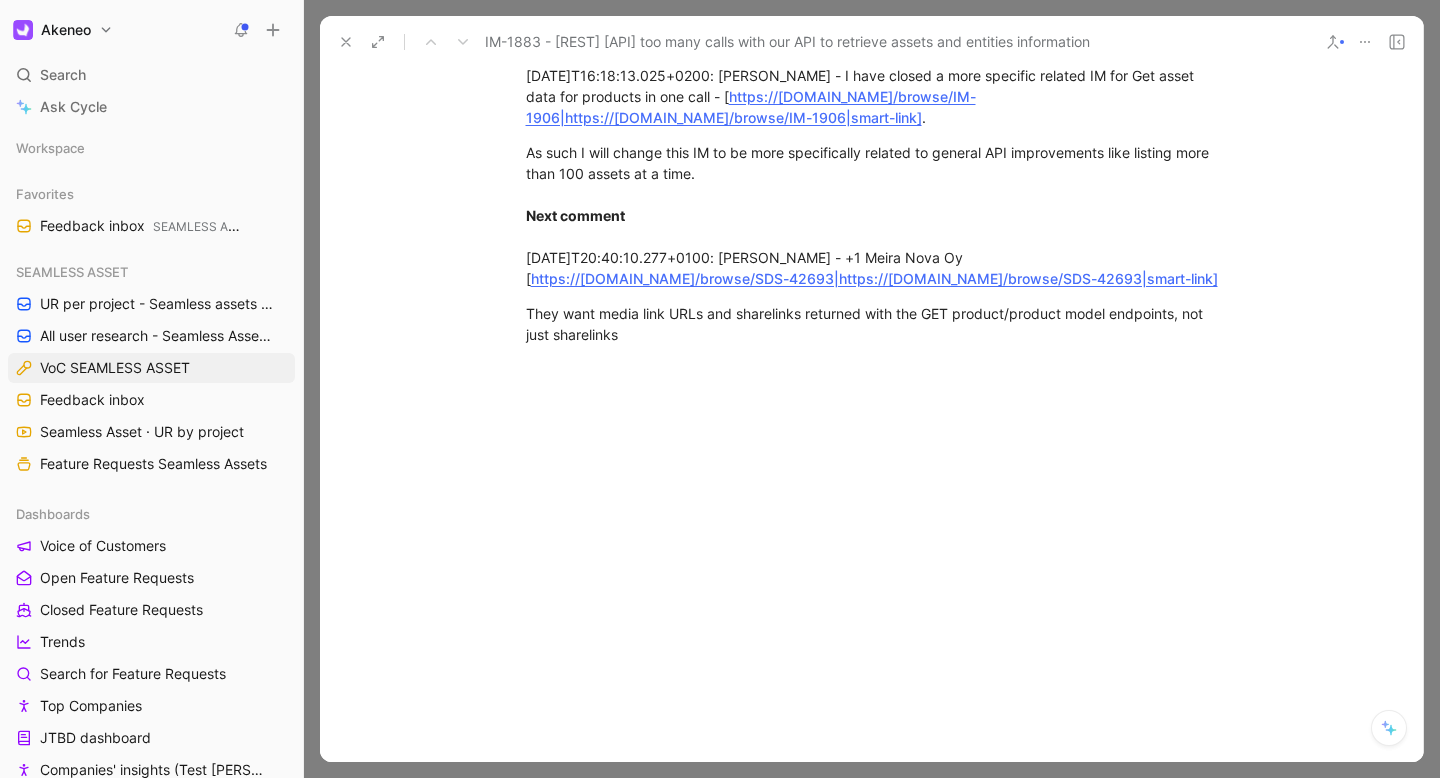 click on "https://[DOMAIN_NAME]/browse/IM-1906|https://[DOMAIN_NAME]/browse/IM-1906|smart-link]" at bounding box center (751, 107) 